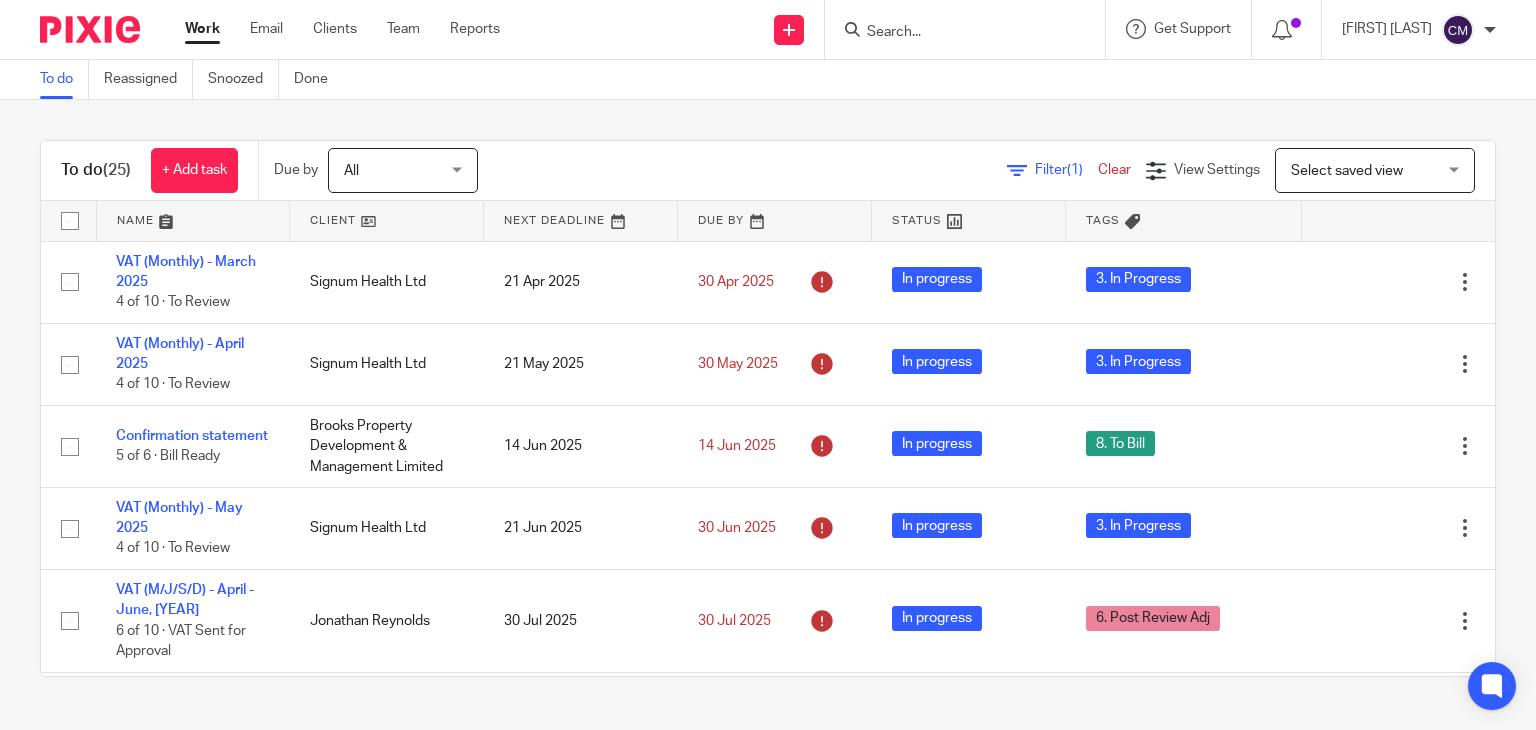 scroll, scrollTop: 0, scrollLeft: 0, axis: both 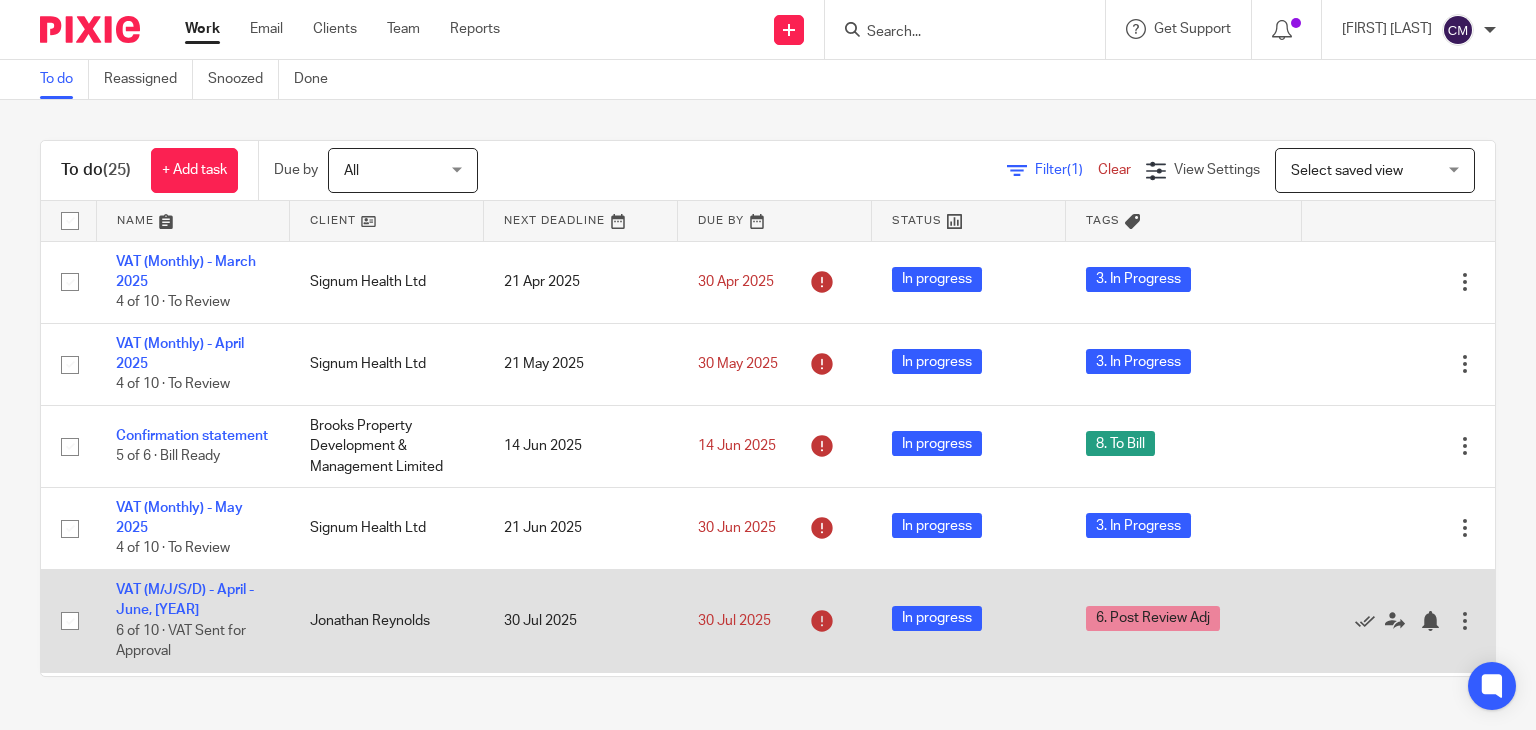 click on "VAT (M/J/S/D) - April - June, 2025
6
of
10 ·
VAT Sent for Approval" at bounding box center [193, 621] 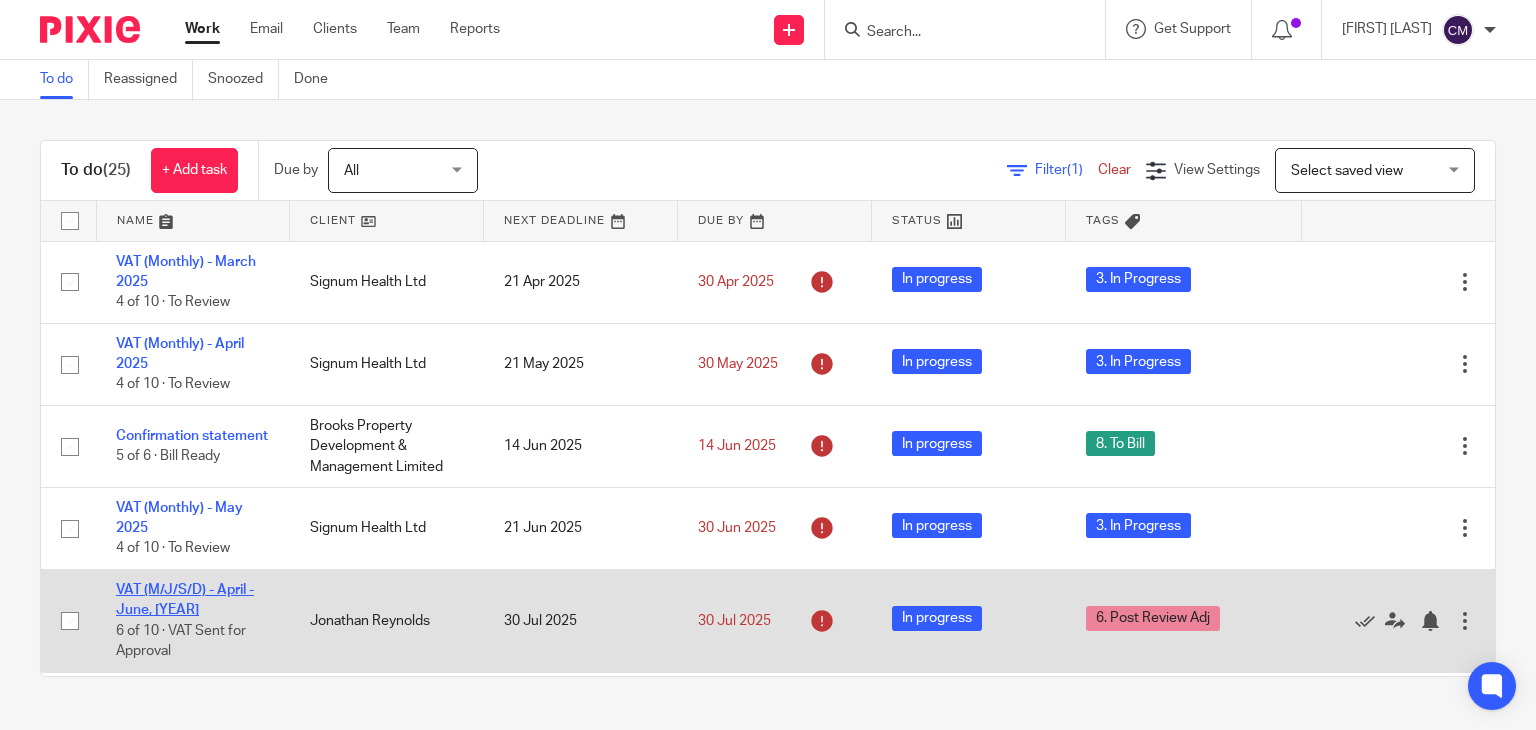 click on "VAT (M/J/S/D) - April - June, 2025" at bounding box center [185, 600] 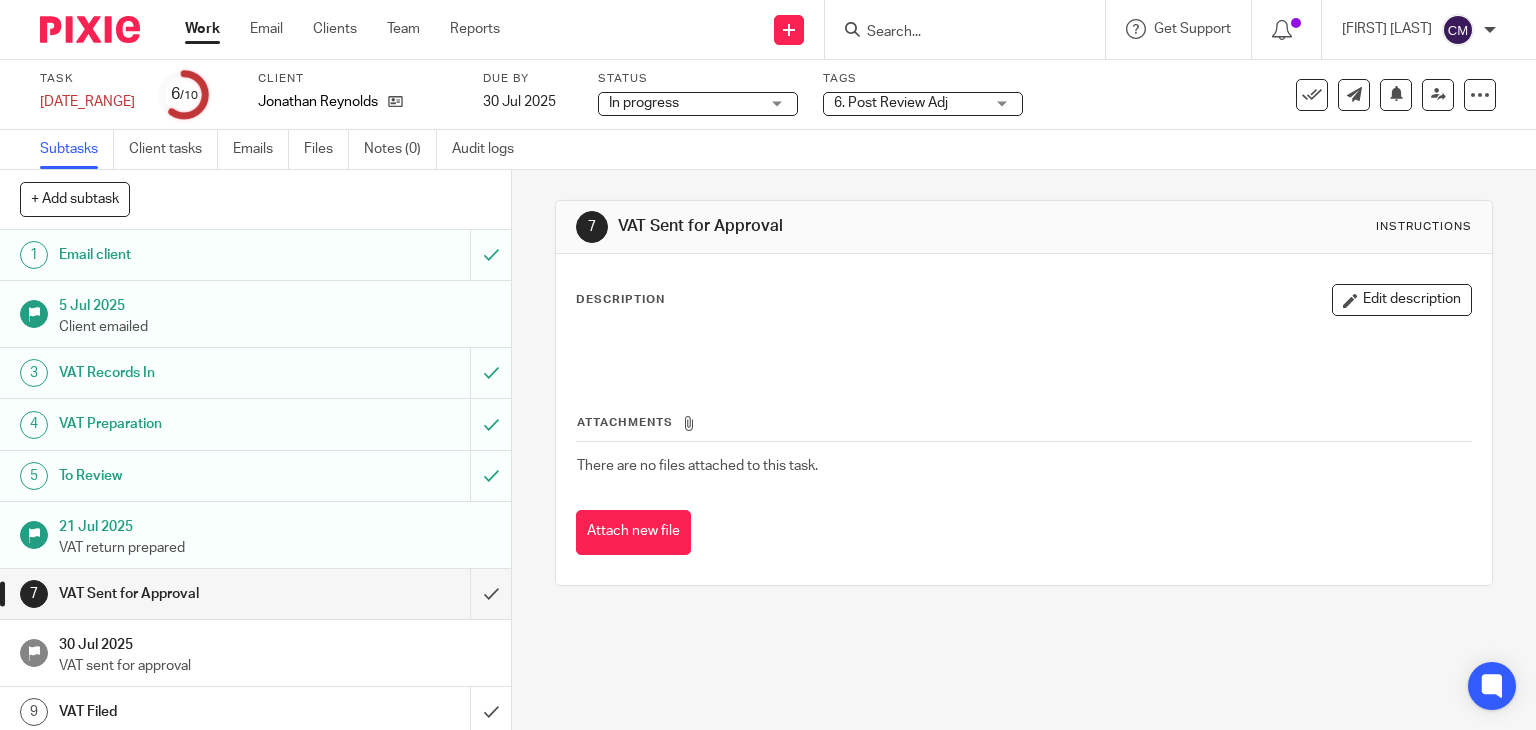 scroll, scrollTop: 0, scrollLeft: 0, axis: both 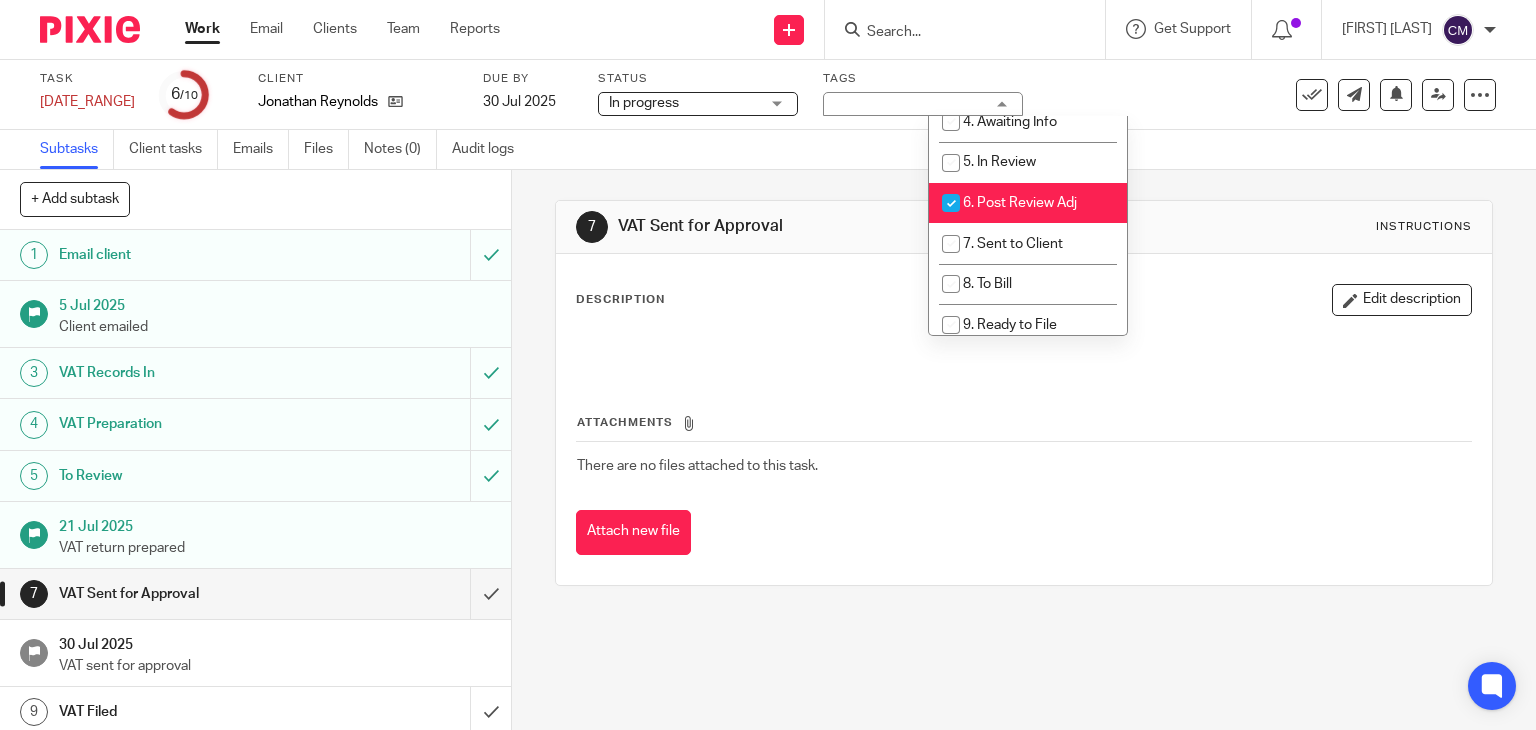 click on "6. Post Review Adj" at bounding box center (1028, 203) 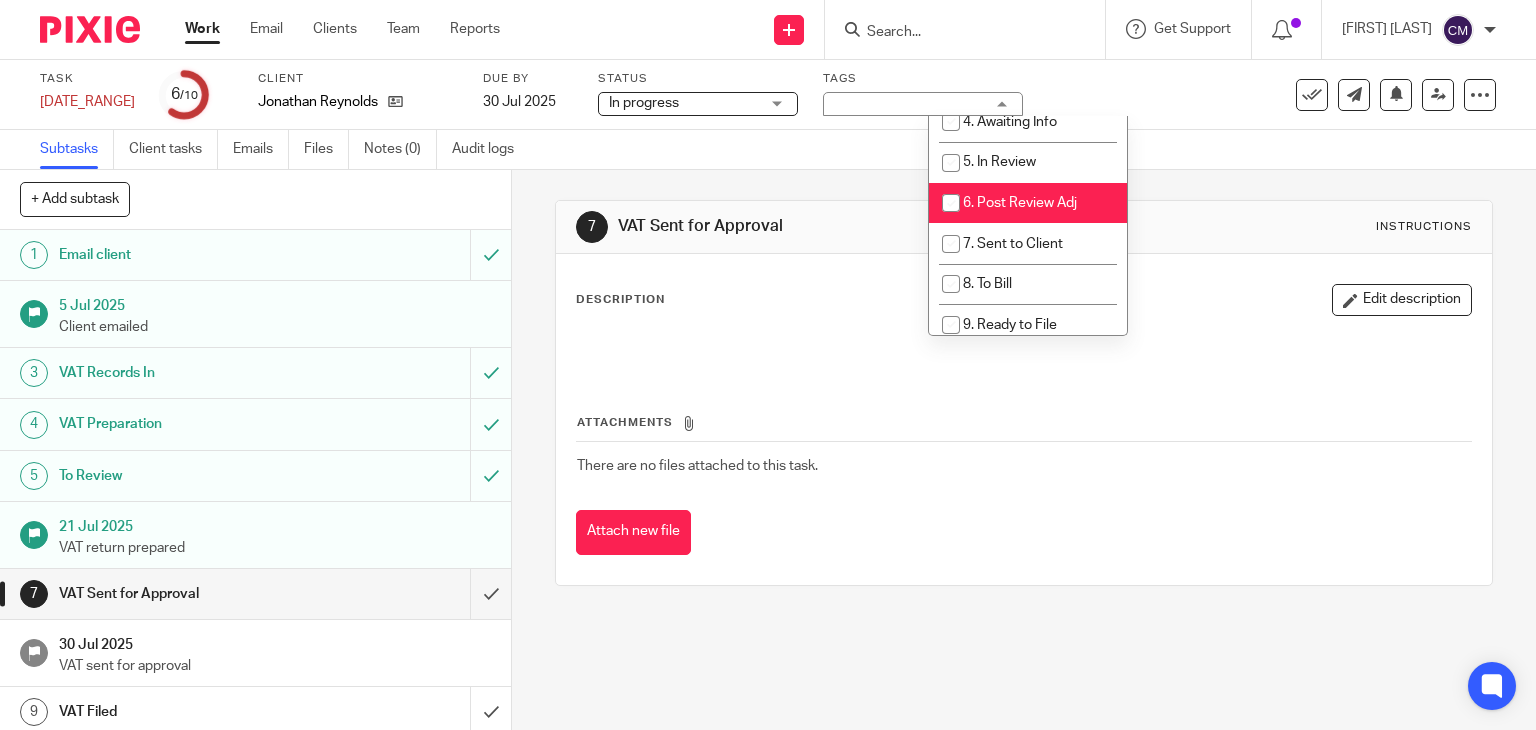 checkbox on "false" 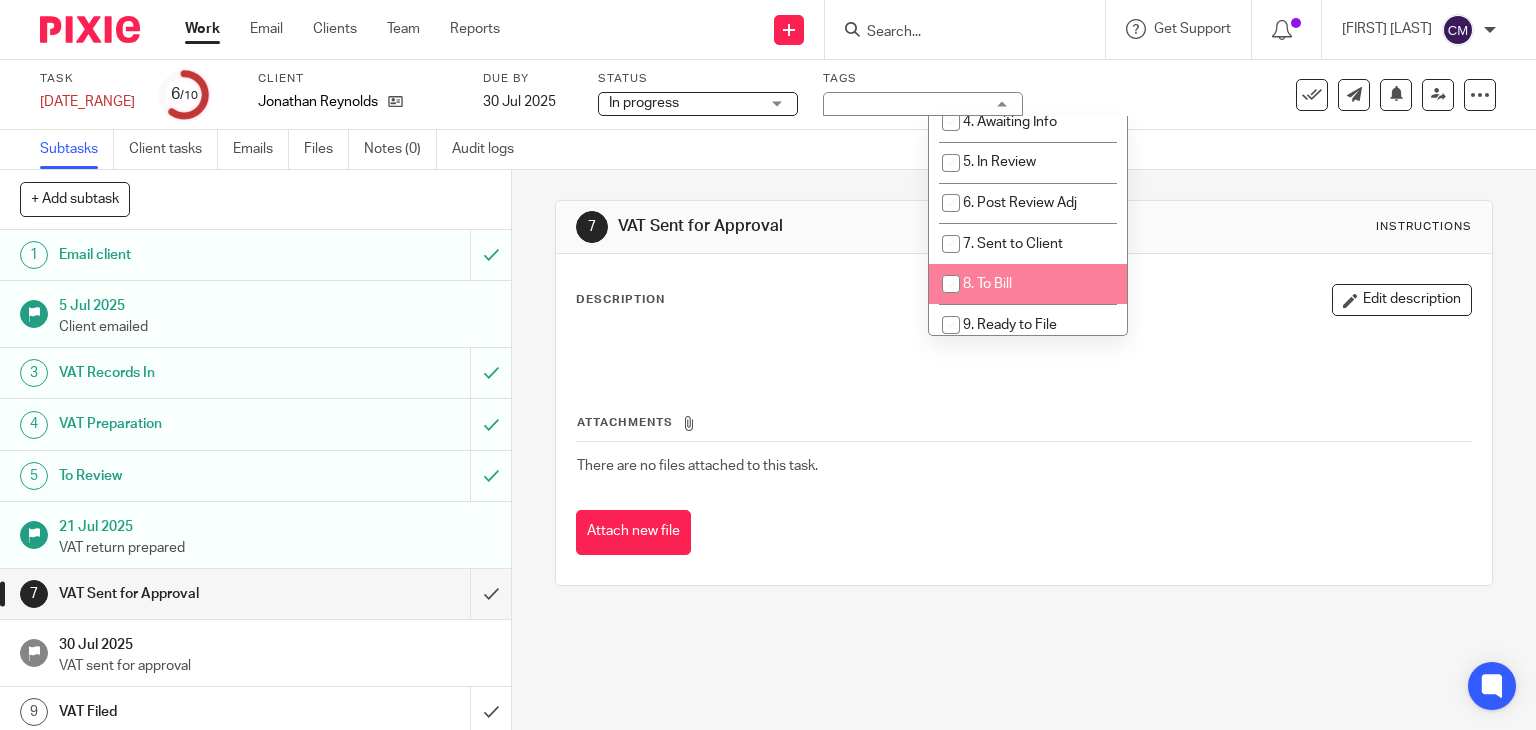 click on "8. To Bill" at bounding box center (1028, 284) 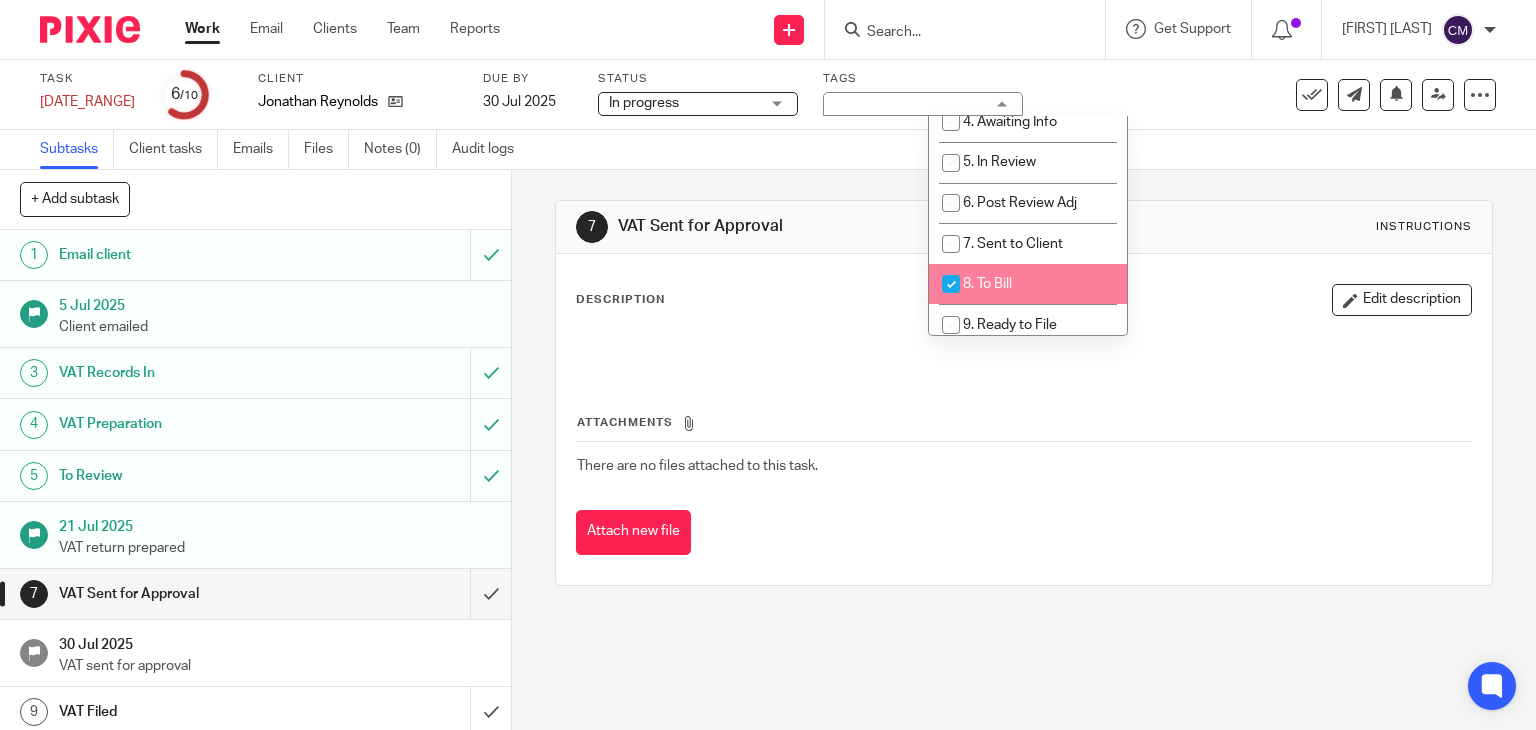 checkbox on "true" 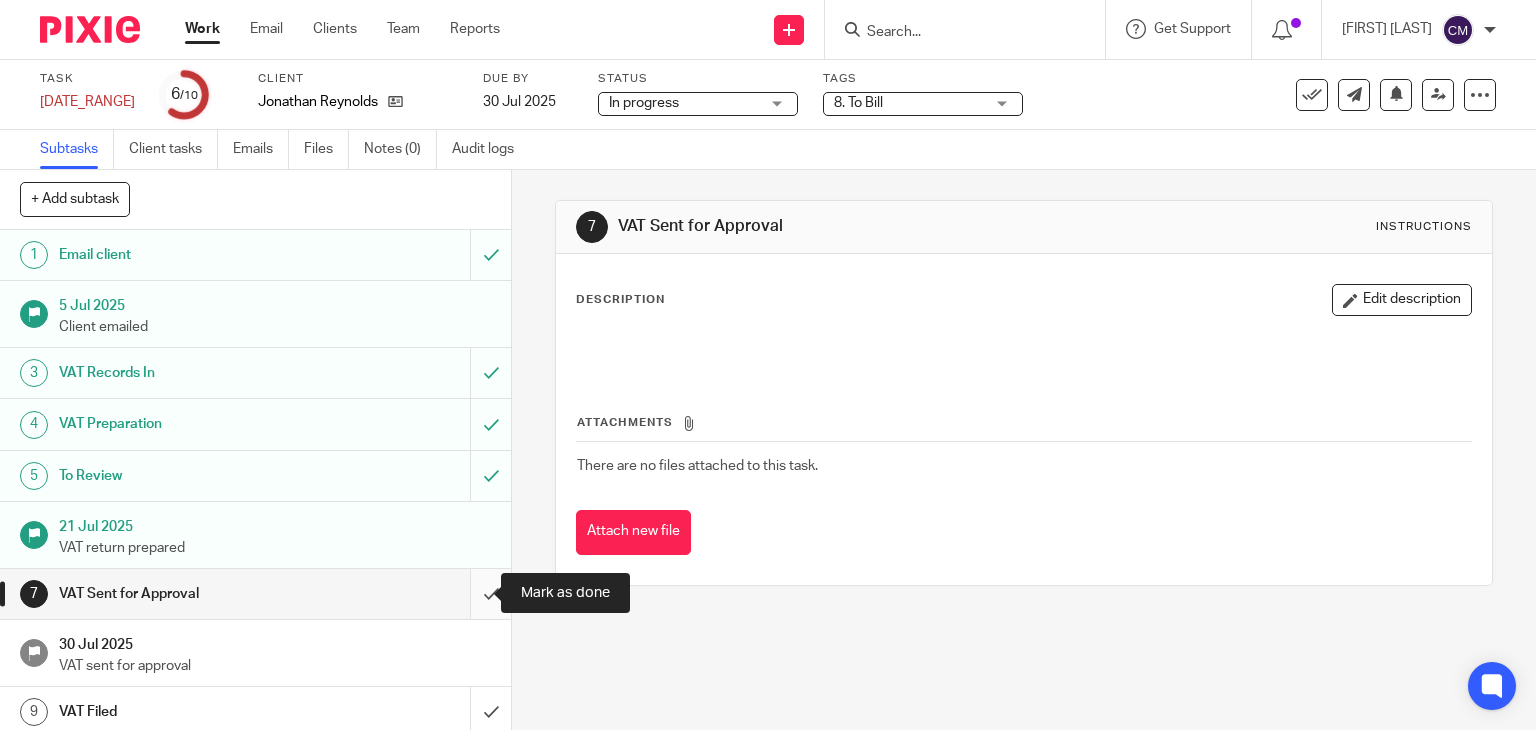 click at bounding box center [255, 594] 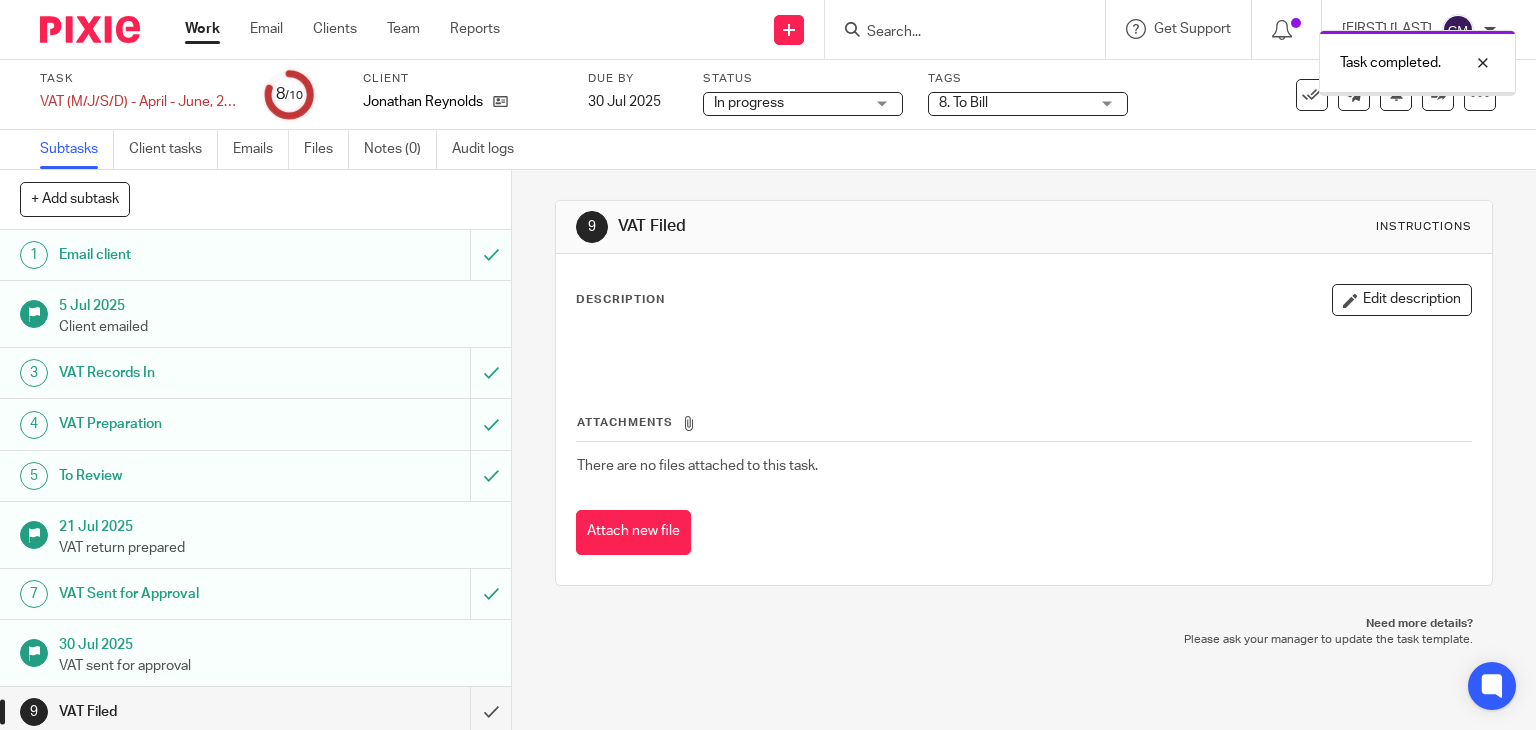 scroll, scrollTop: 0, scrollLeft: 0, axis: both 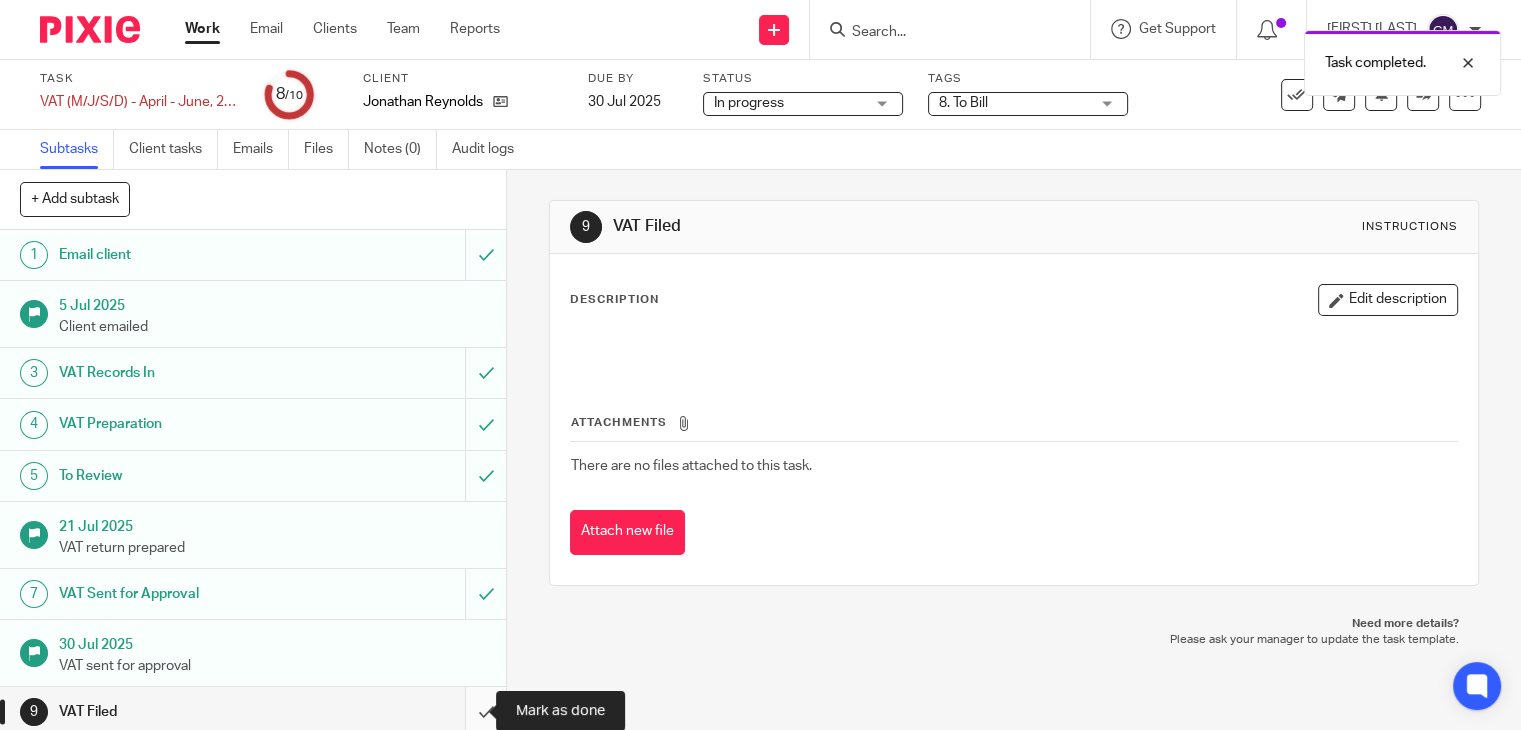 click at bounding box center (253, 712) 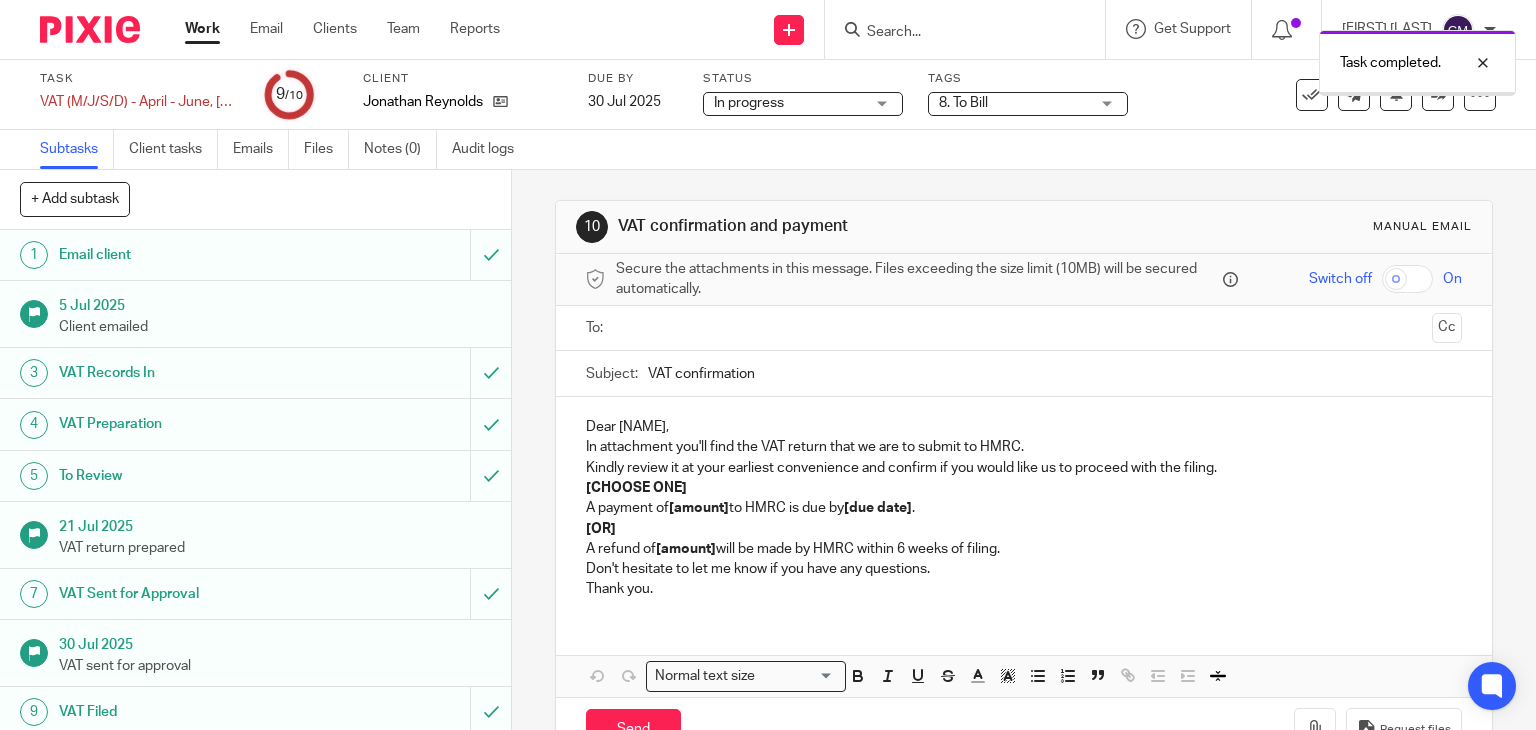 scroll, scrollTop: 0, scrollLeft: 0, axis: both 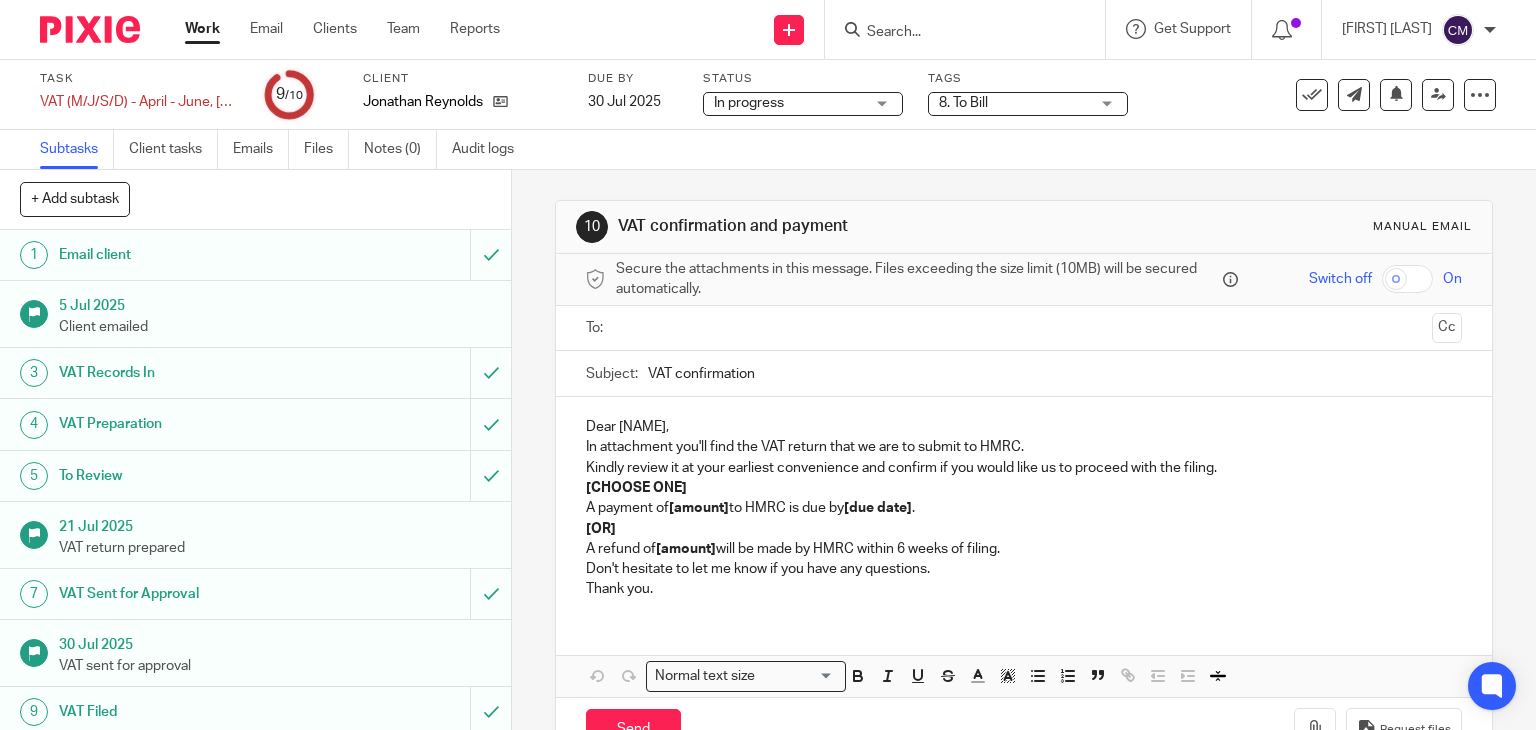 click on "Work" at bounding box center (202, 29) 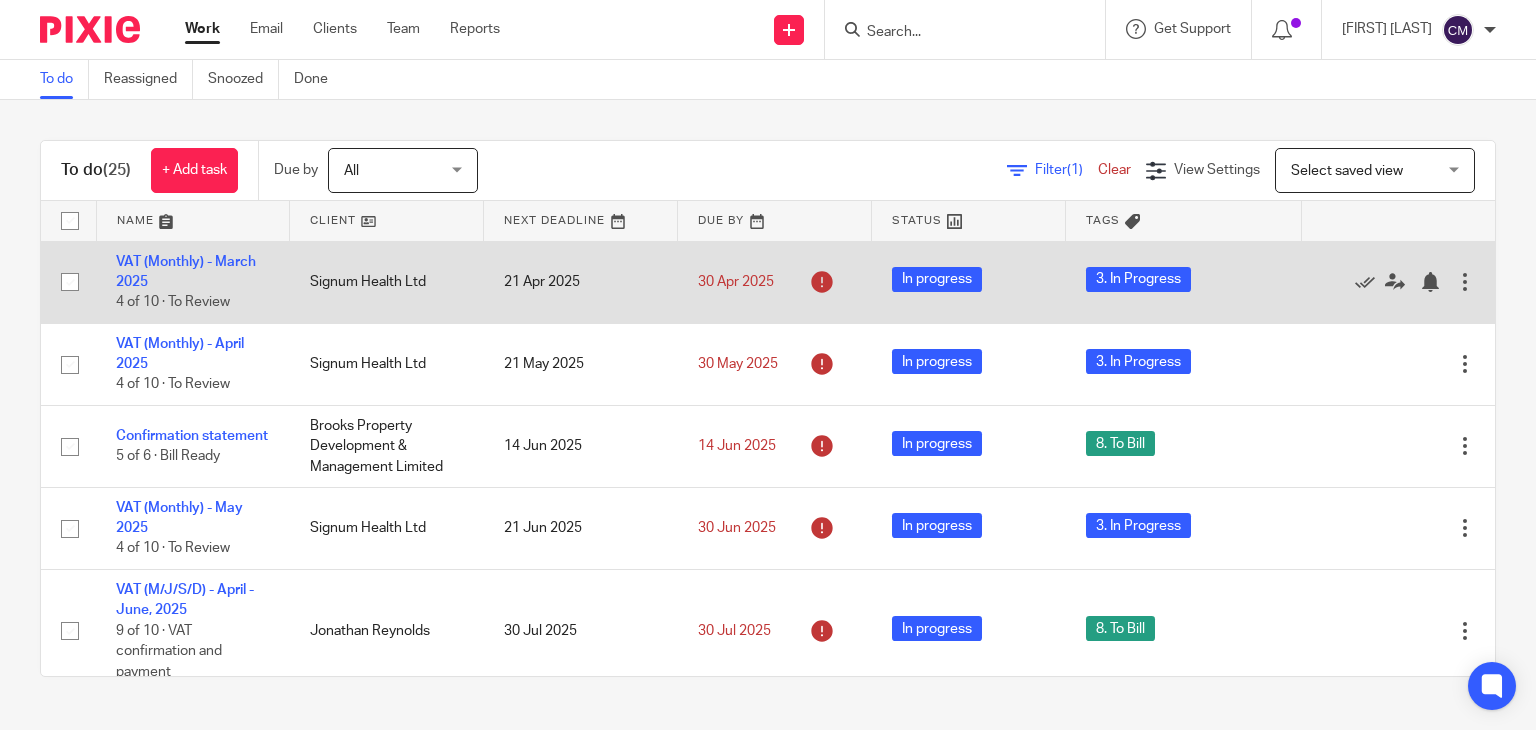 scroll, scrollTop: 0, scrollLeft: 0, axis: both 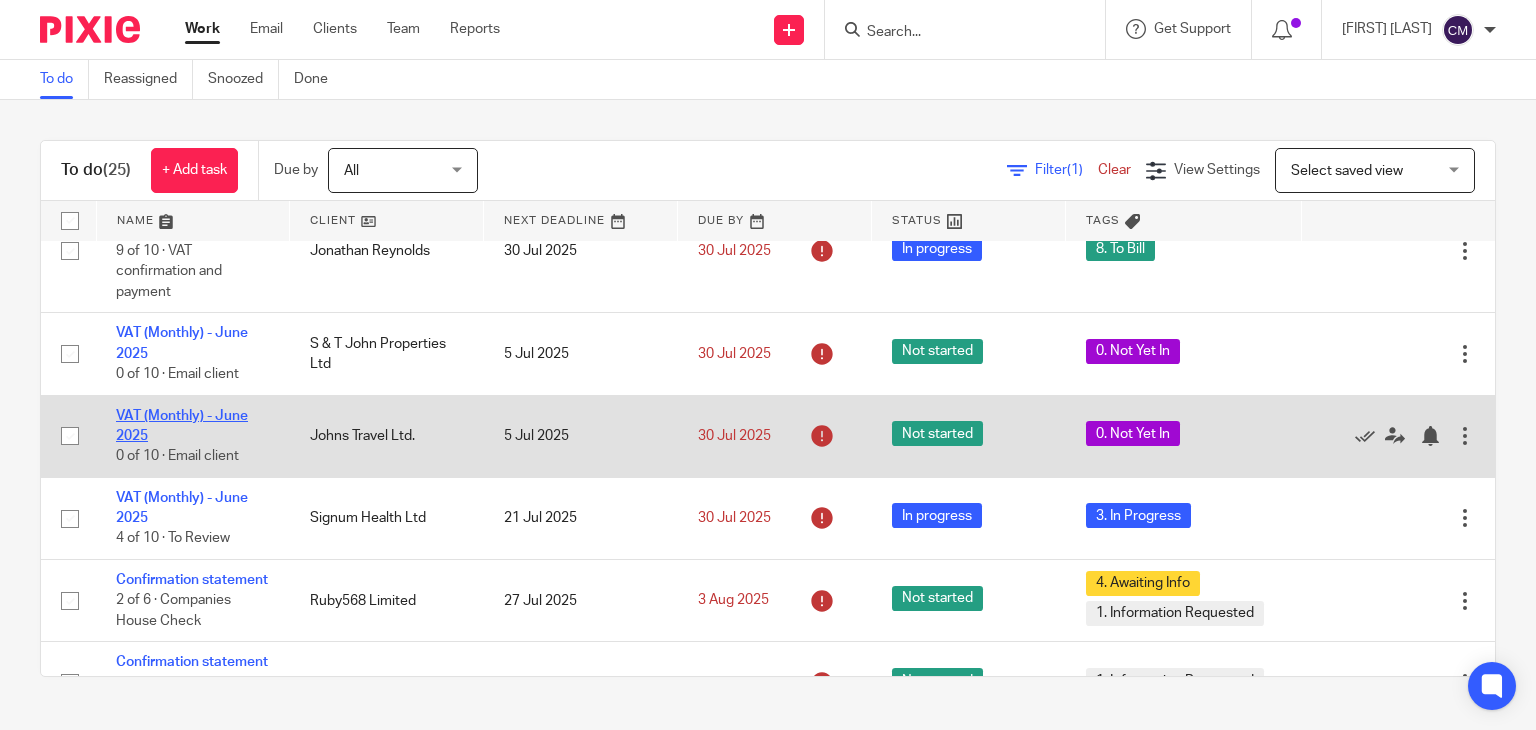 click on "VAT (Monthly) - June 2025" at bounding box center (182, 426) 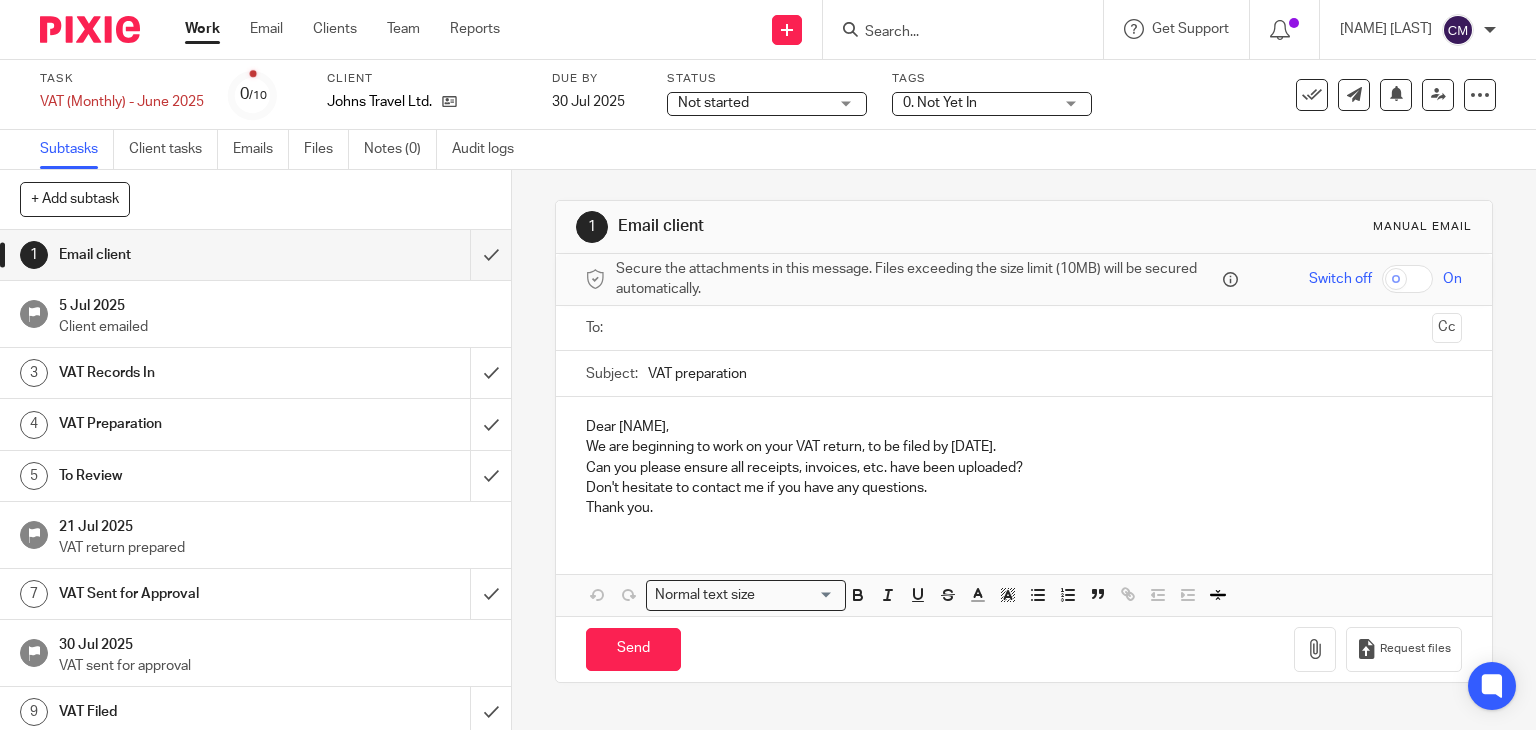 scroll, scrollTop: 0, scrollLeft: 0, axis: both 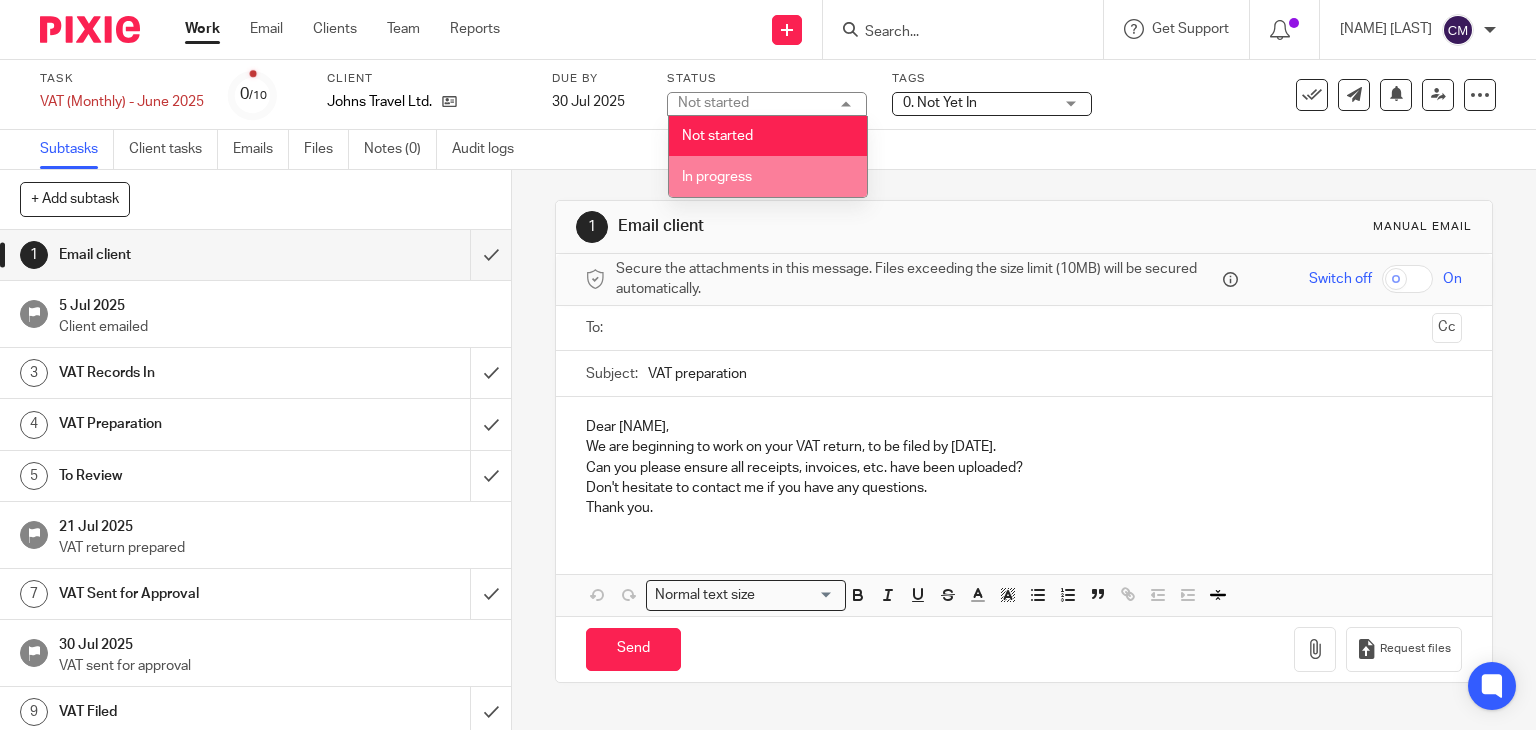 click on "In progress" at bounding box center (717, 177) 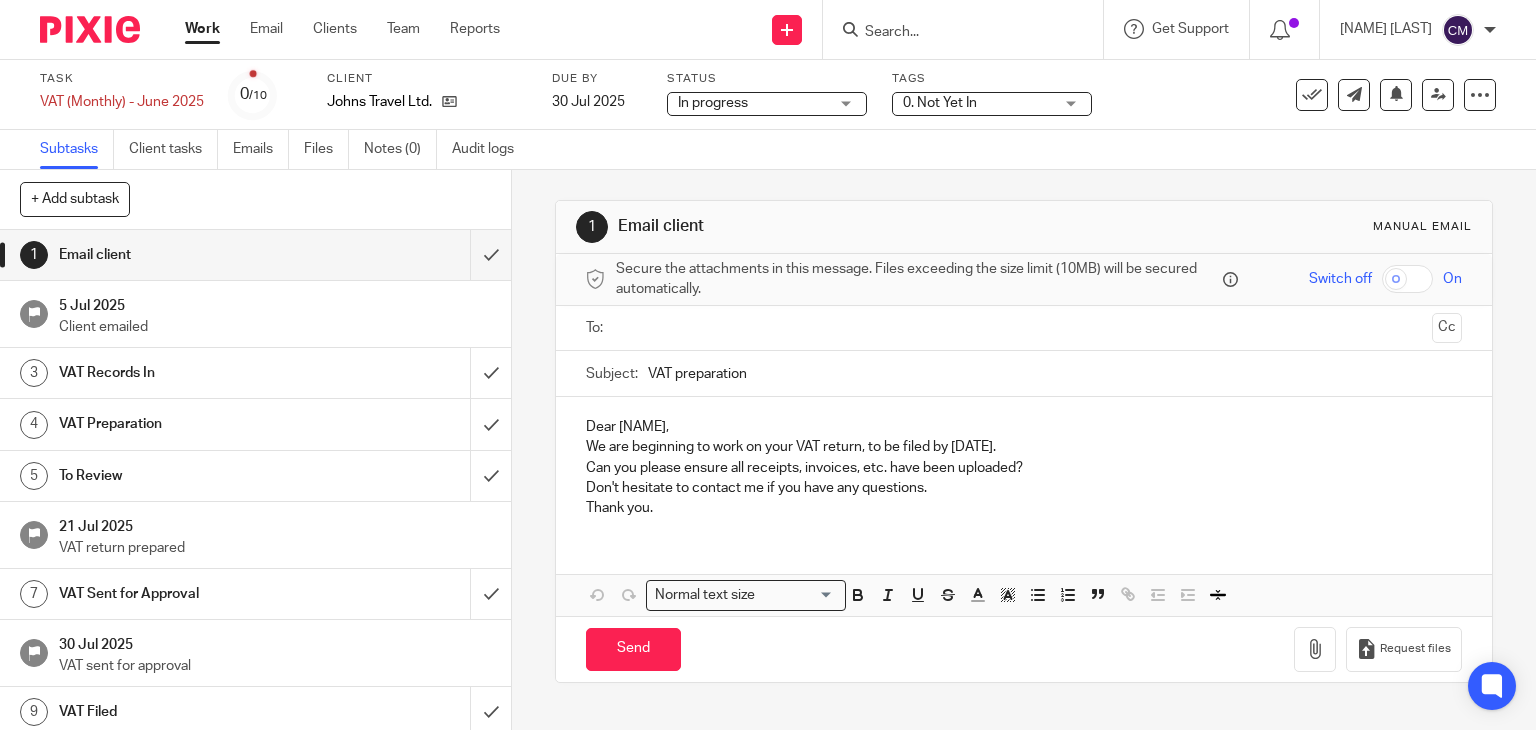 click on "0. Not Yet In" at bounding box center [940, 103] 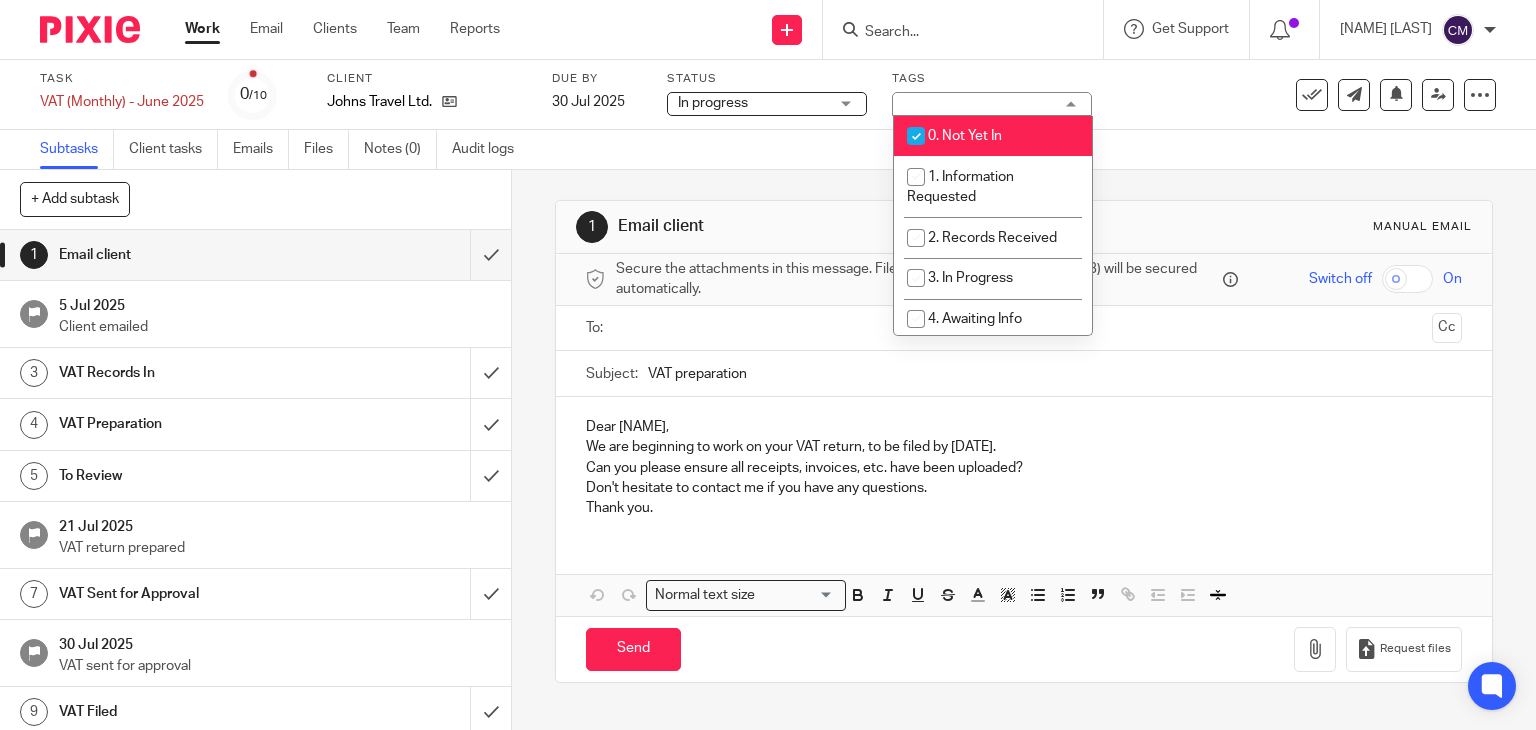 click on "0. Not Yet In" at bounding box center [965, 136] 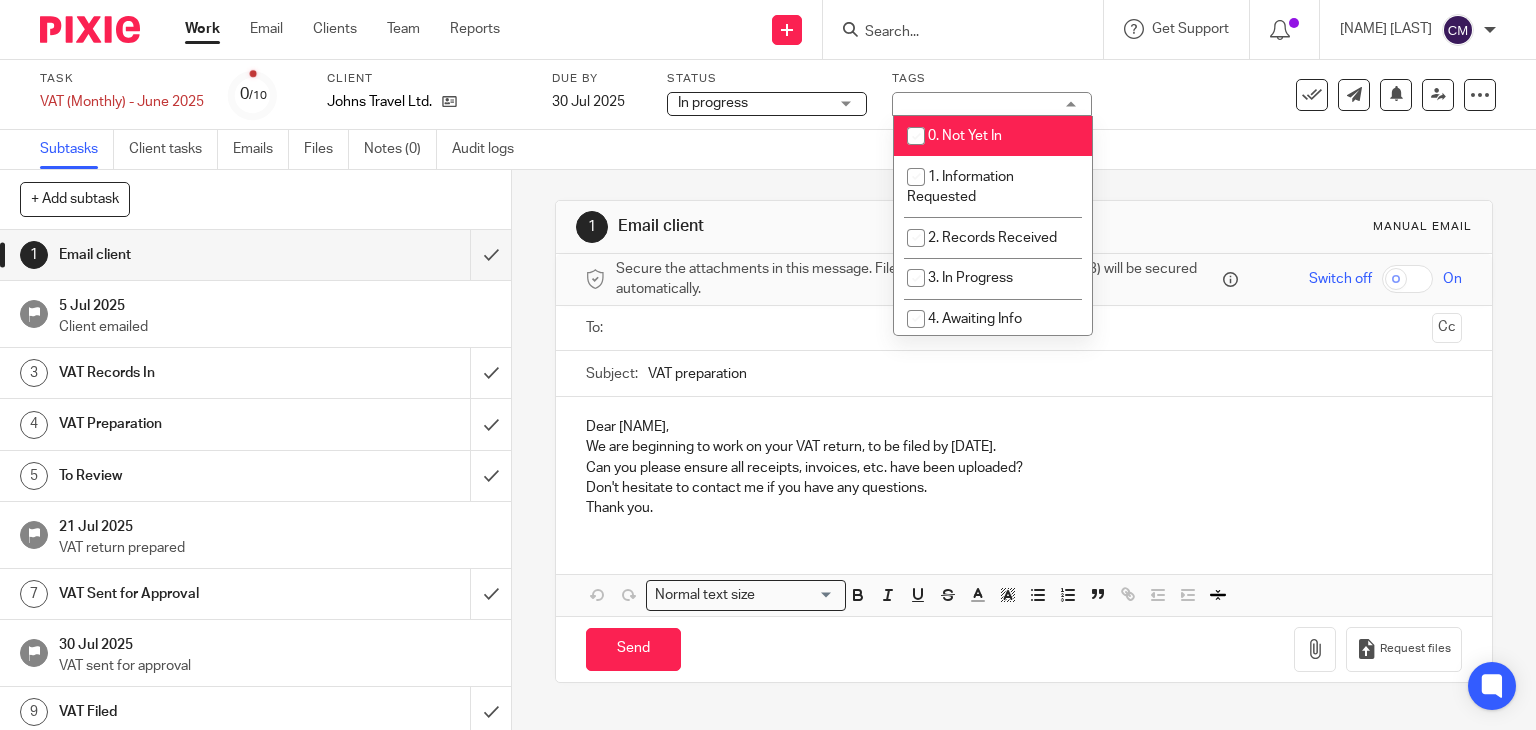 checkbox on "false" 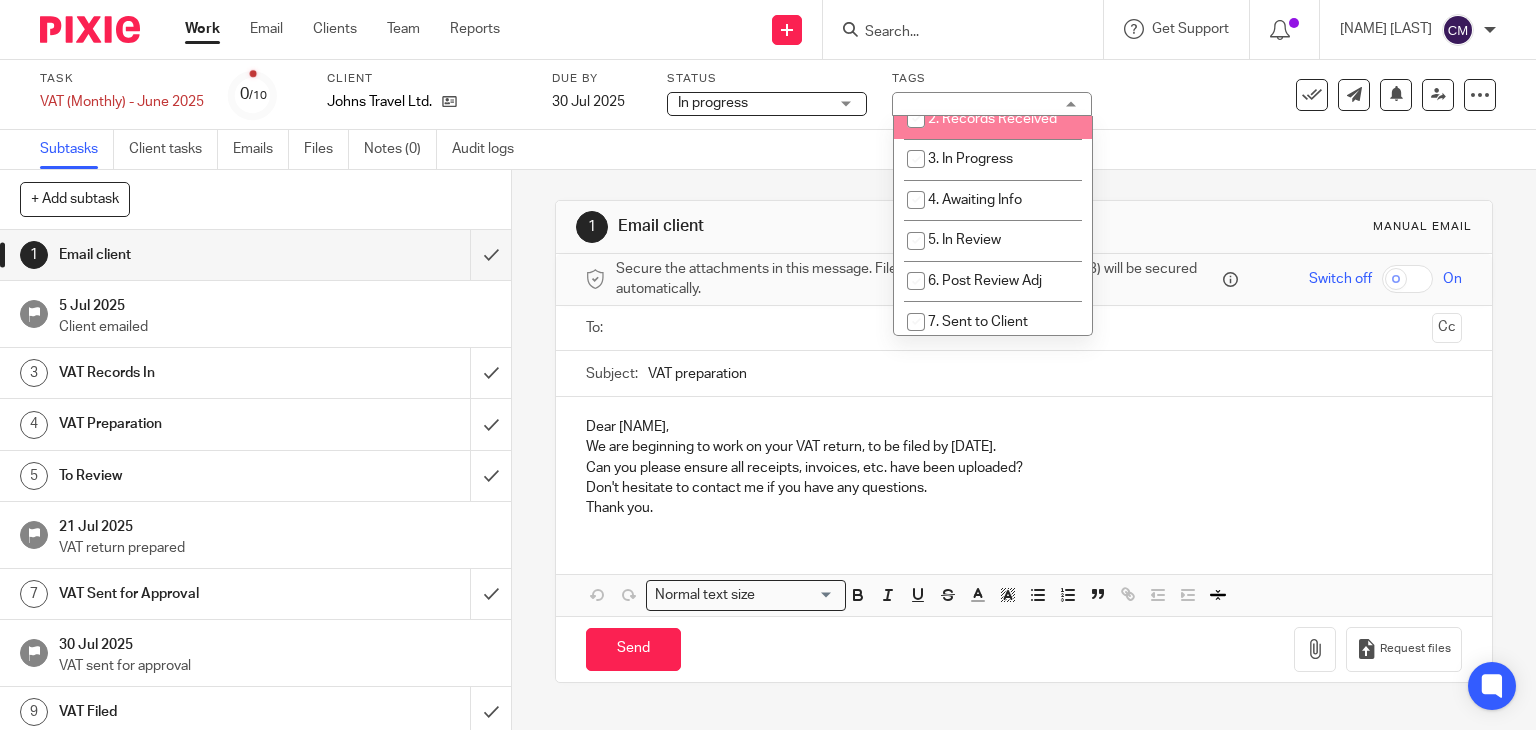 scroll, scrollTop: 128, scrollLeft: 0, axis: vertical 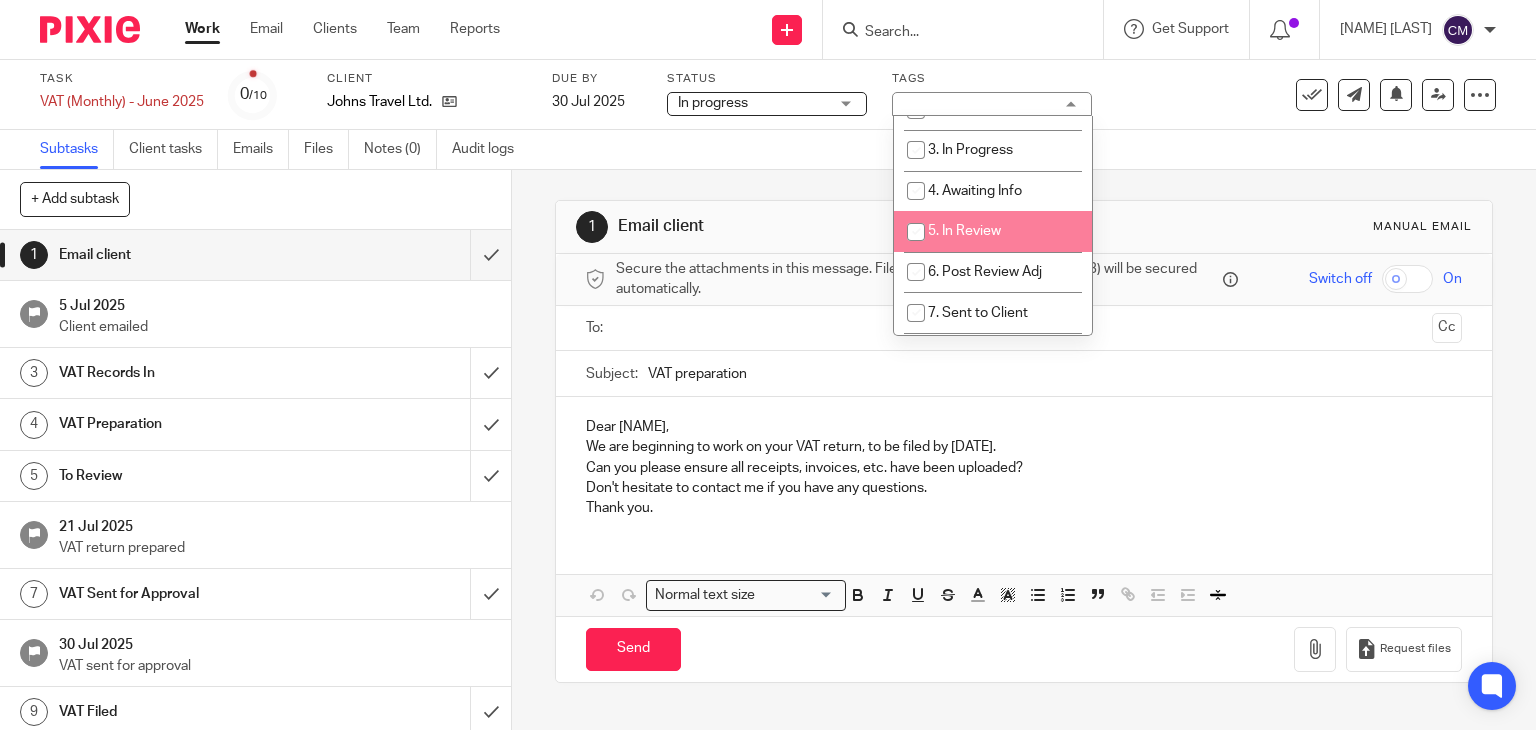 click on "5. In Review" at bounding box center [993, 231] 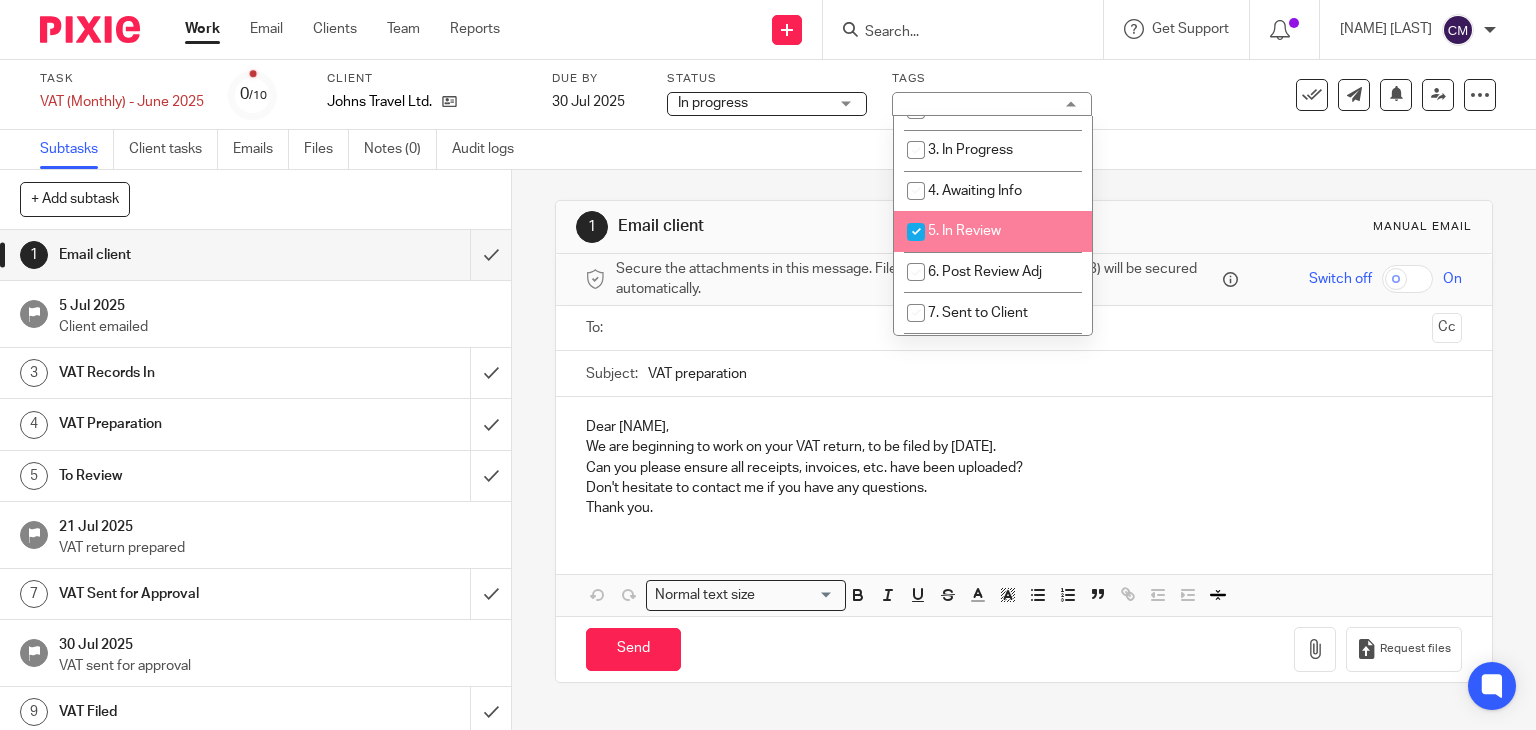 checkbox on "true" 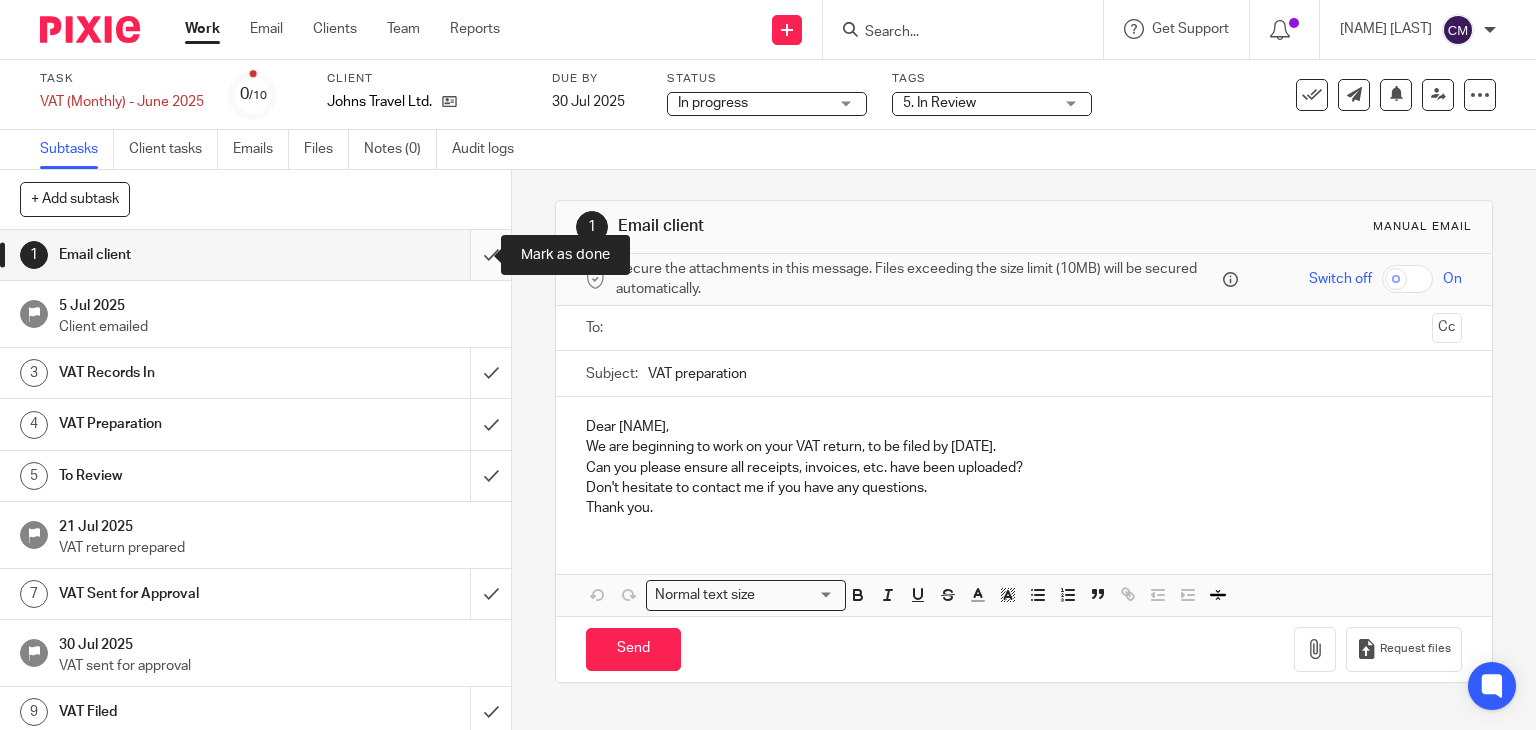 click at bounding box center (255, 255) 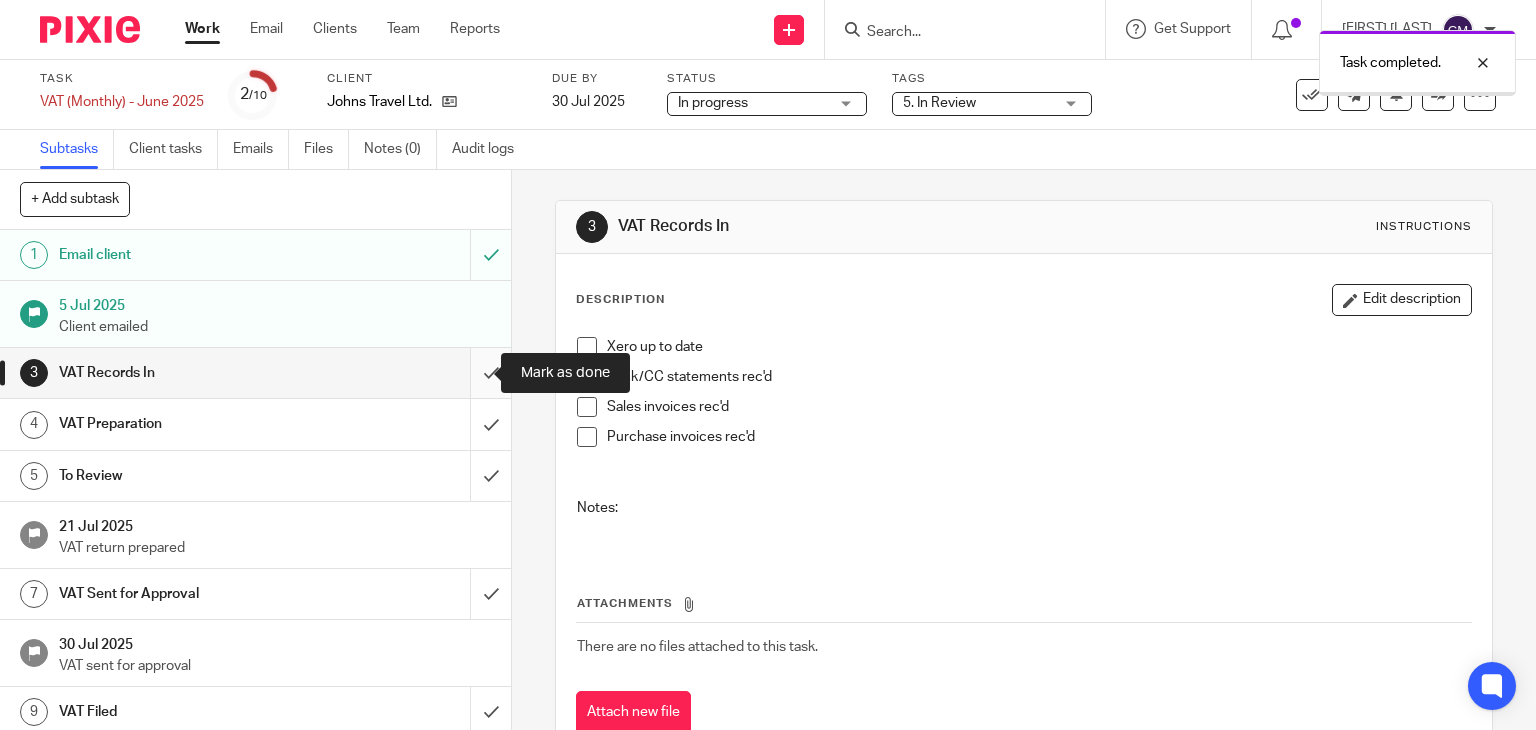scroll, scrollTop: 0, scrollLeft: 0, axis: both 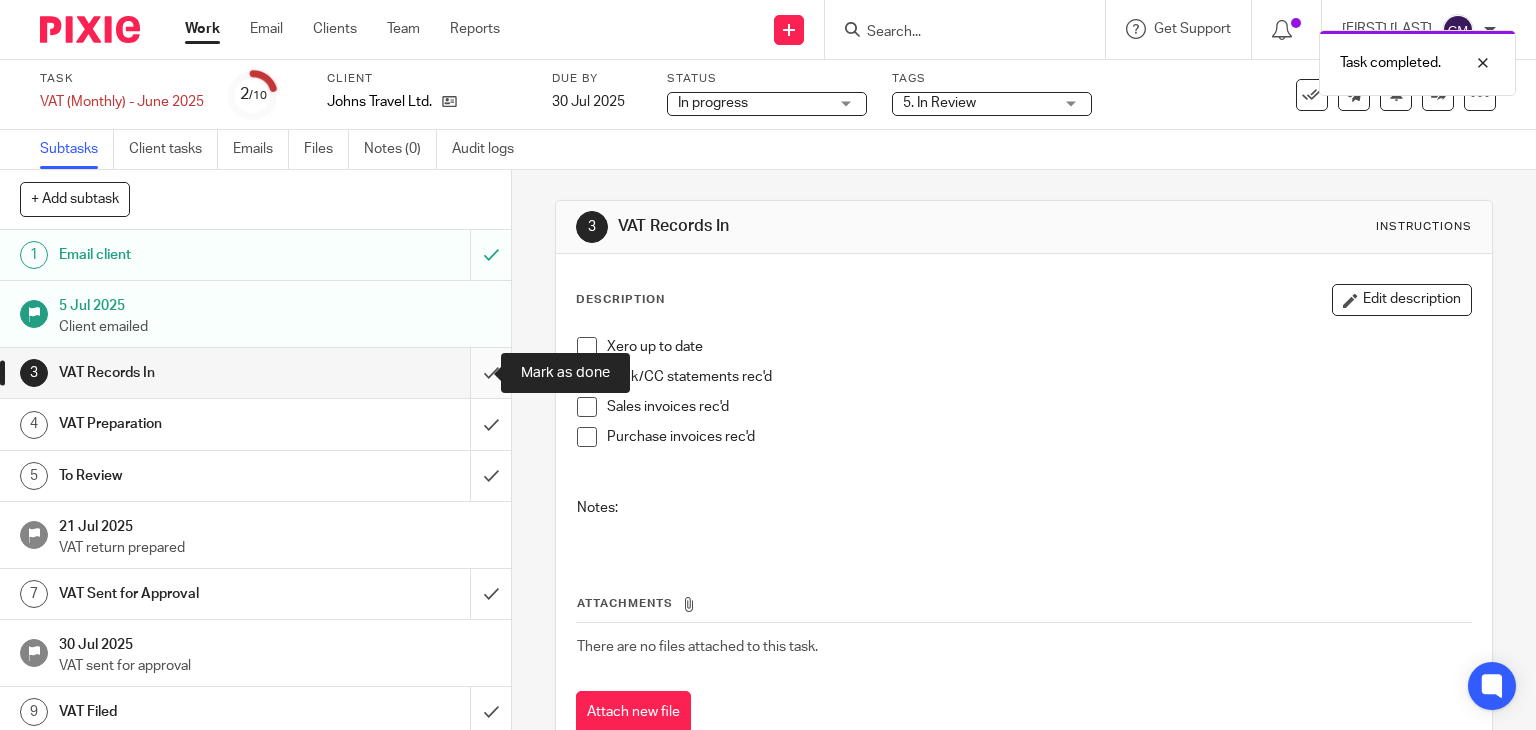 click at bounding box center (255, 373) 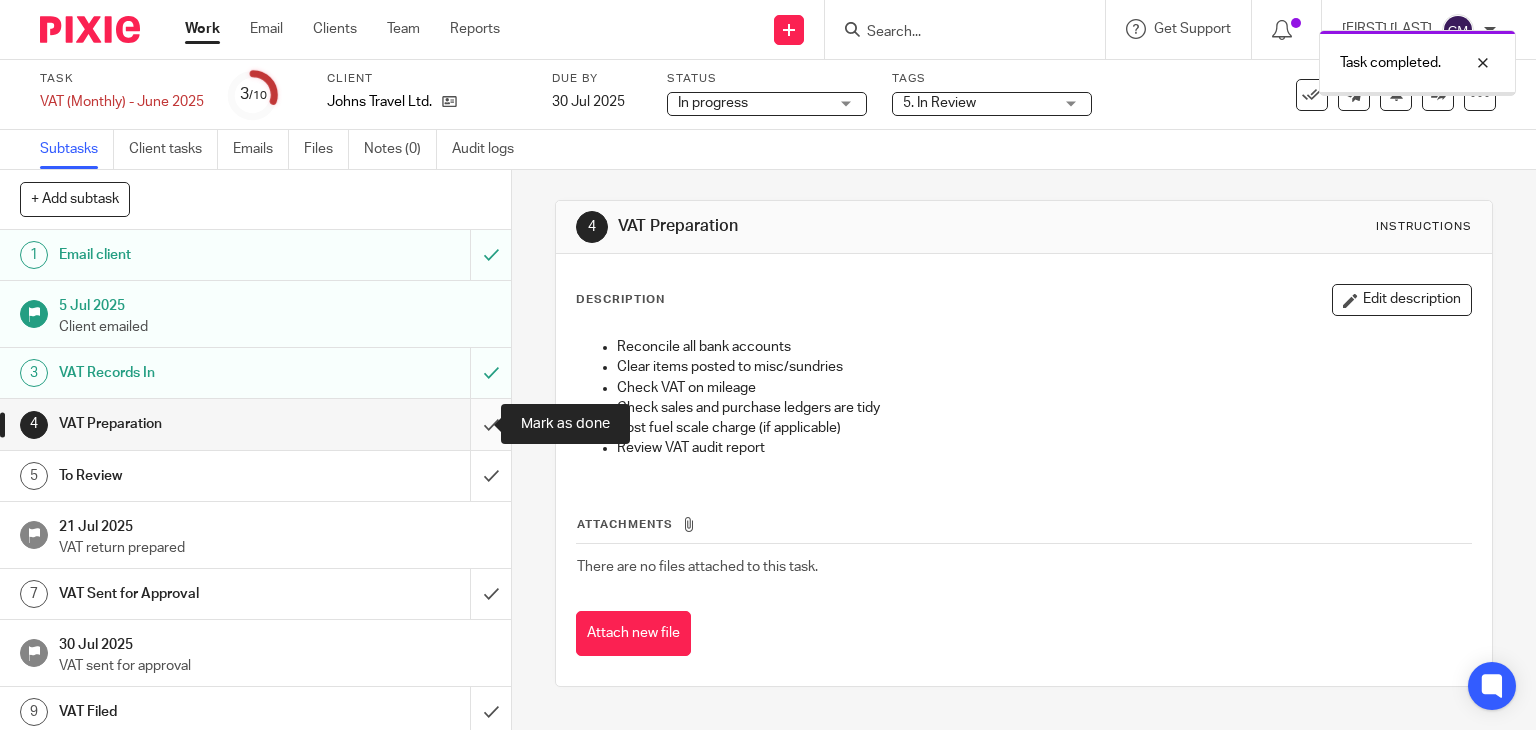 scroll, scrollTop: 0, scrollLeft: 0, axis: both 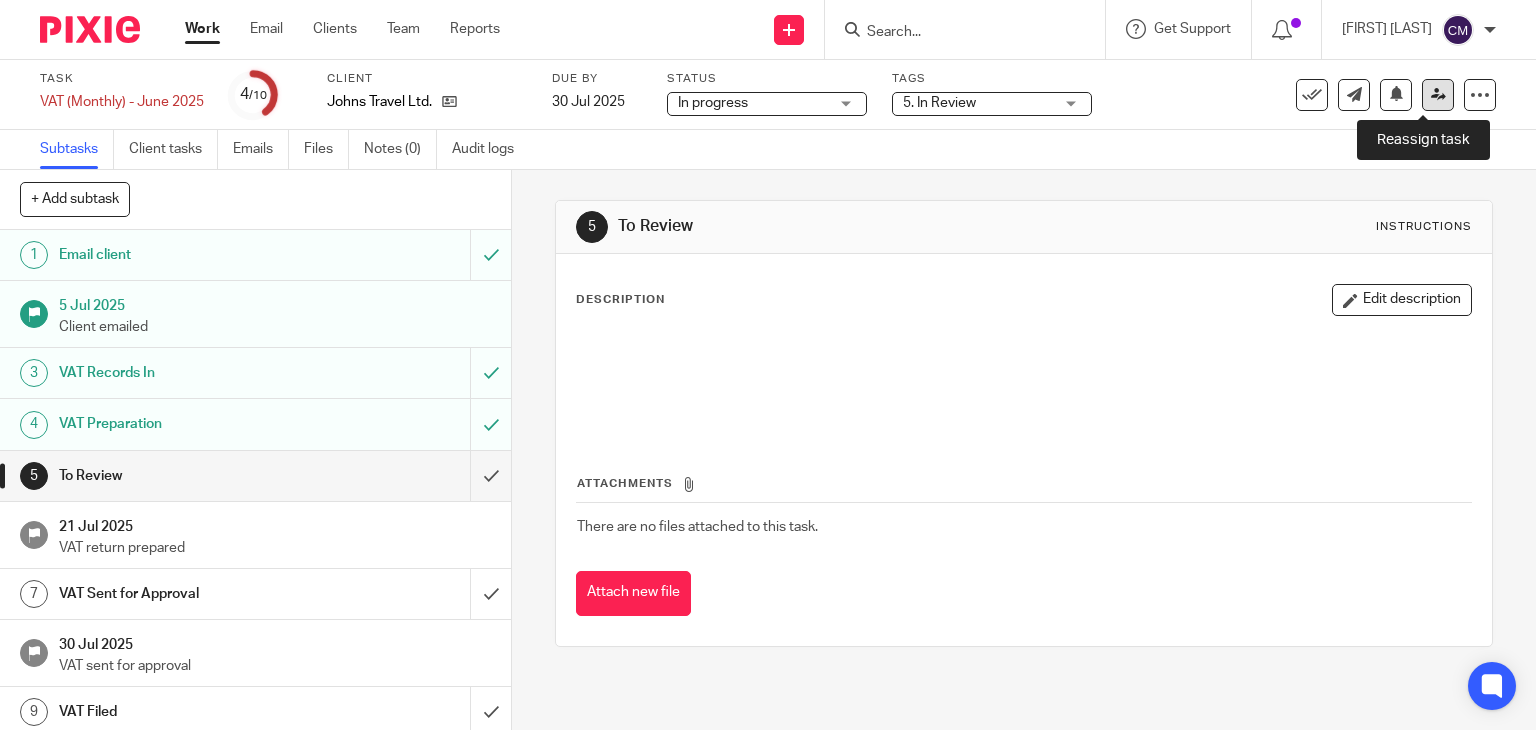 drag, startPoint x: 1431, startPoint y: 113, endPoint x: 1415, endPoint y: 91, distance: 27.202942 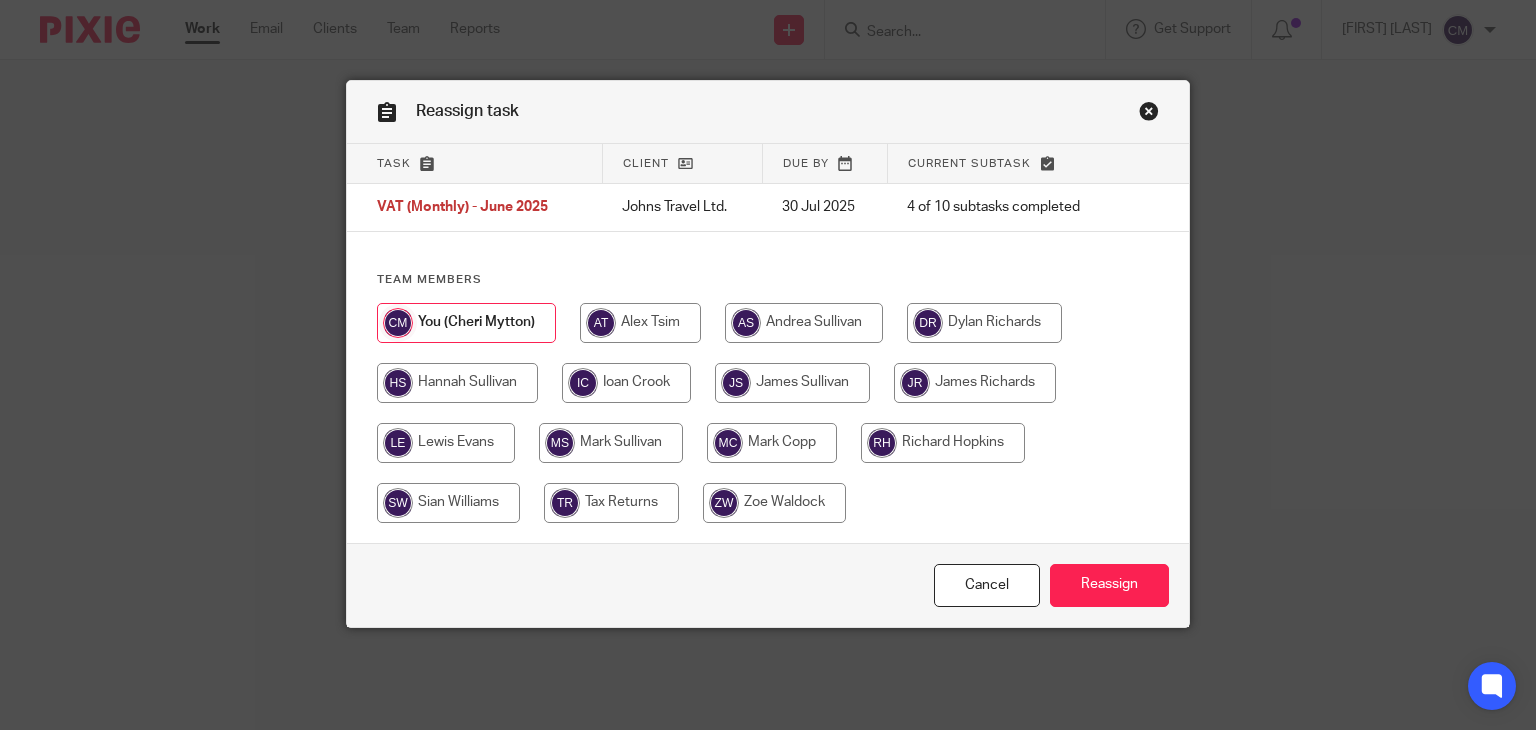 scroll, scrollTop: 0, scrollLeft: 0, axis: both 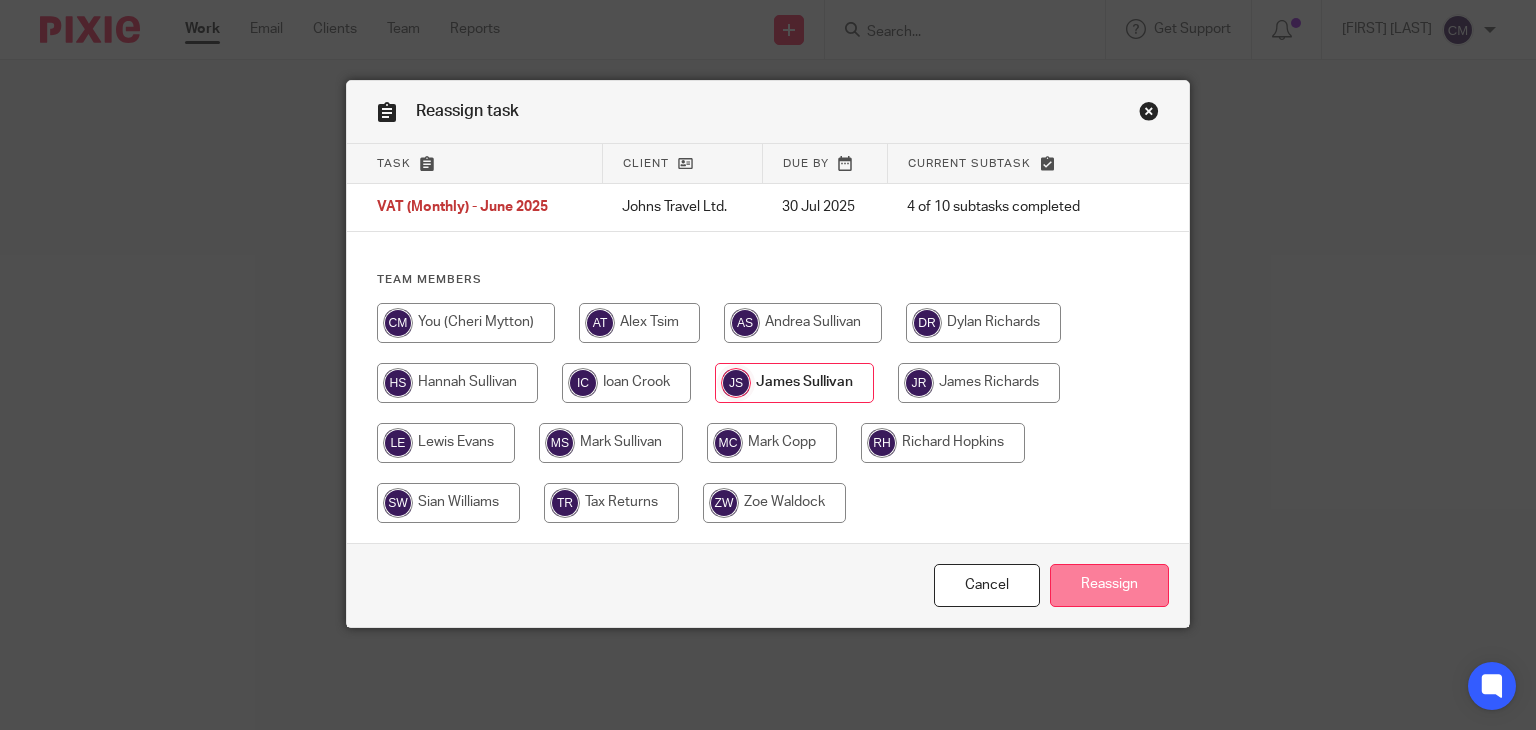 click on "Reassign" at bounding box center (1109, 585) 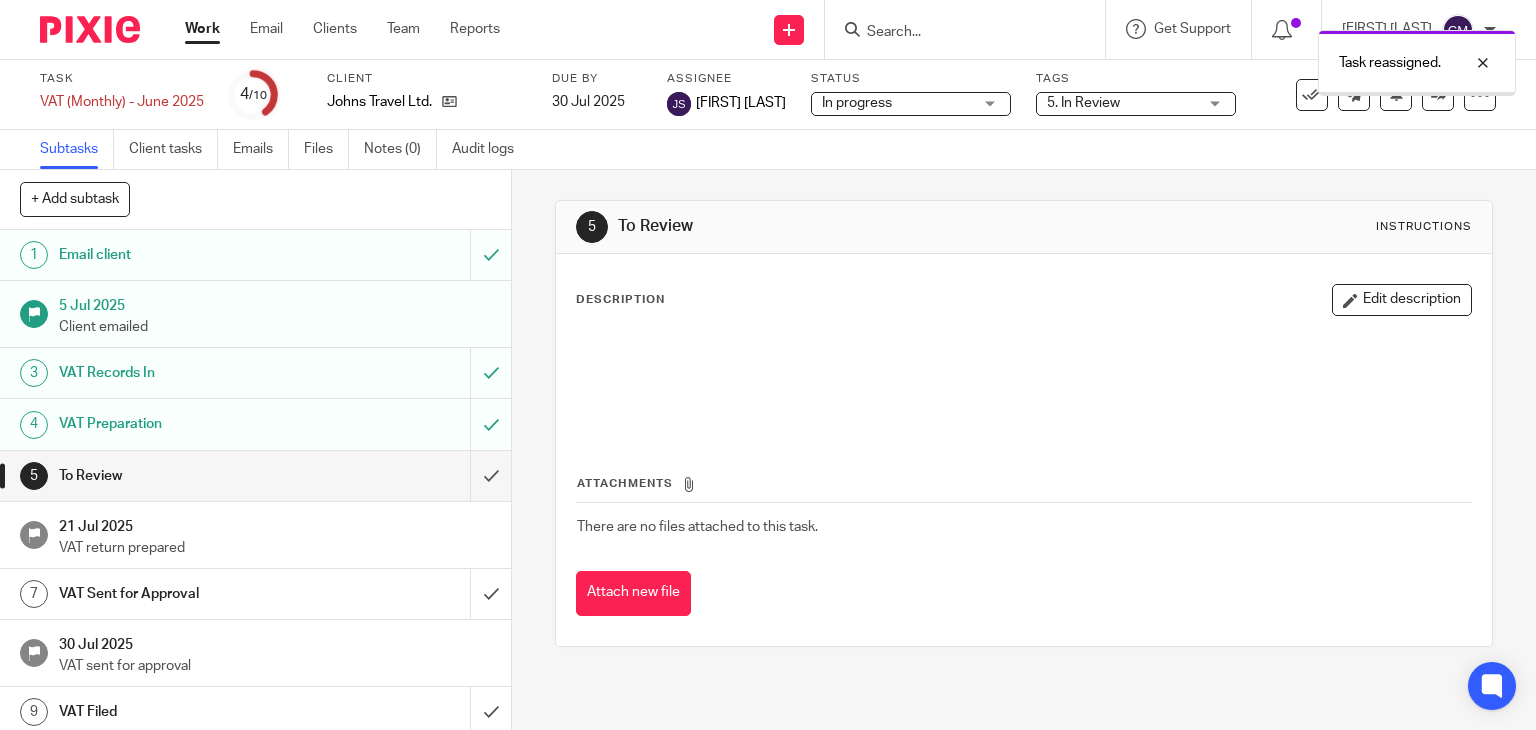 scroll, scrollTop: 0, scrollLeft: 0, axis: both 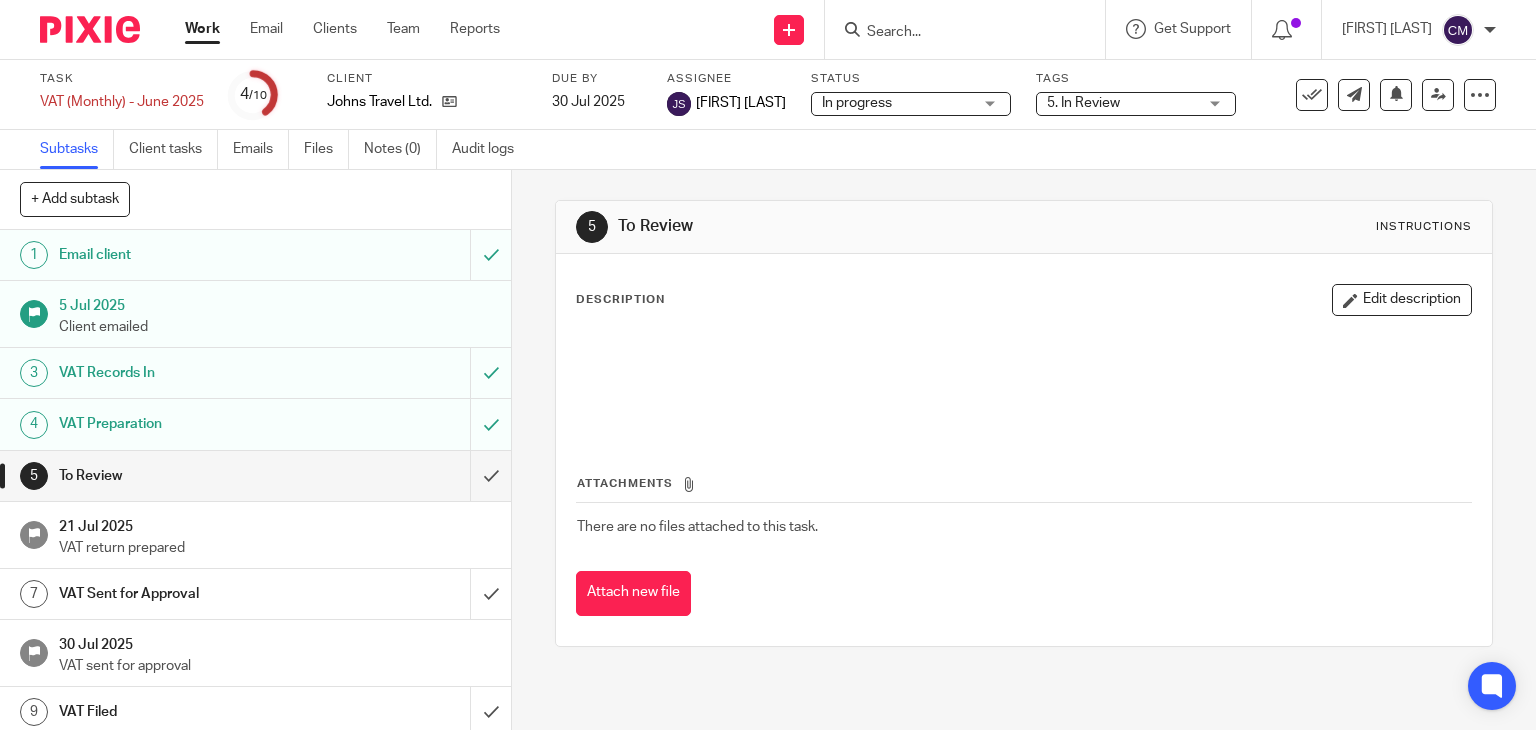 click on "Work" at bounding box center (202, 29) 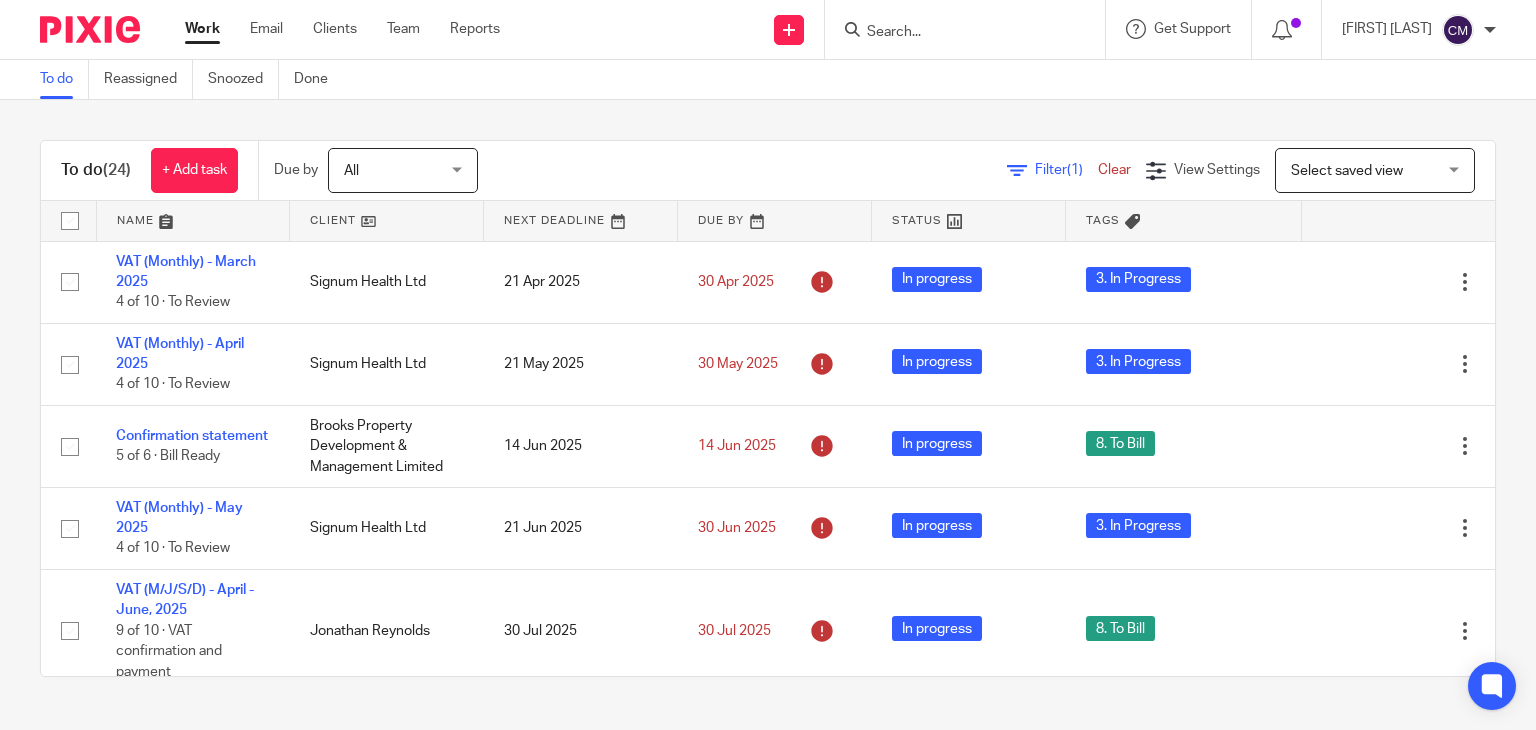 scroll, scrollTop: 0, scrollLeft: 0, axis: both 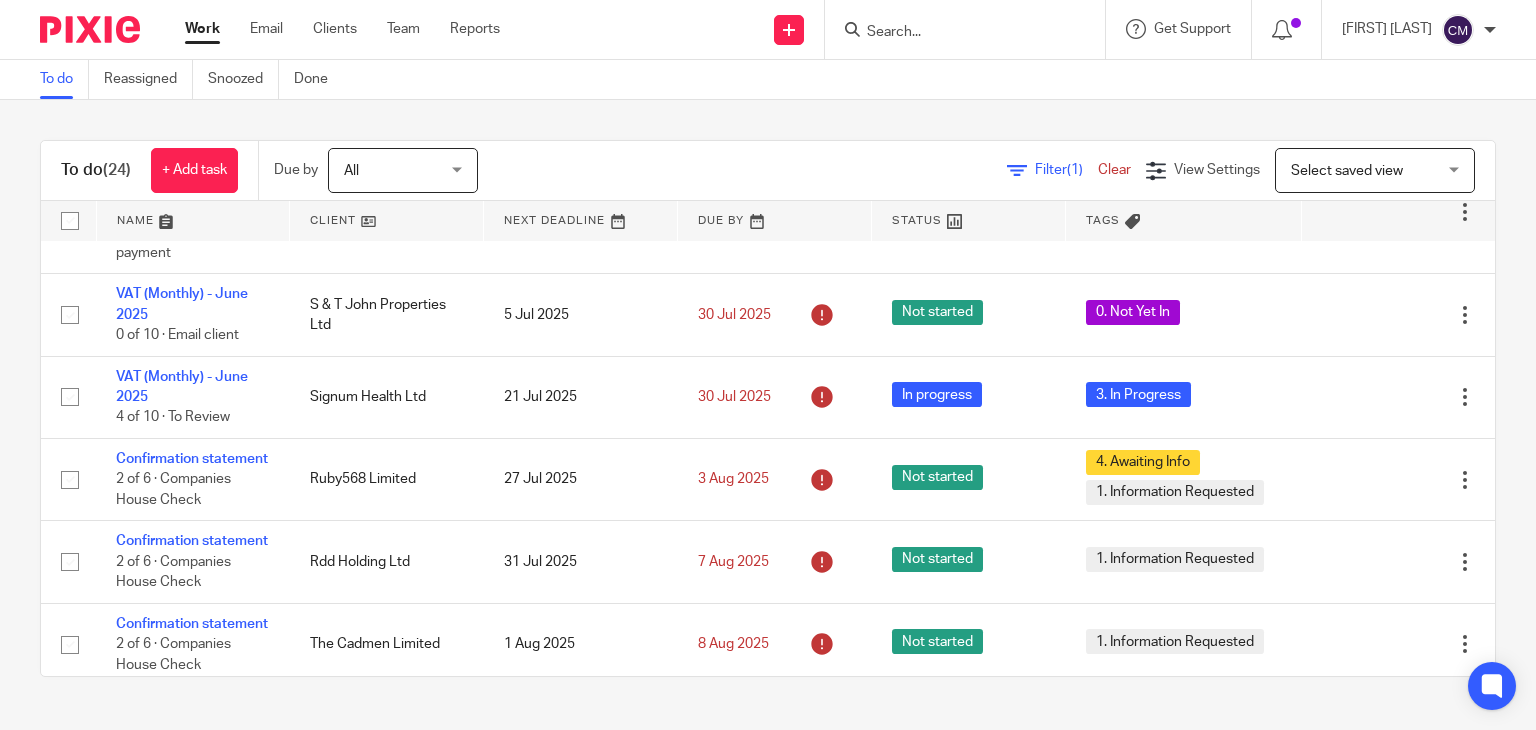 click on "To do
(24)   + Add task    Due by
All
All
Today
Tomorrow
This week
Next week
This month
Next month
All
all     Filter
(1) Clear     View Settings   View Settings     (1) Filters   Clear   Save     Manage saved views
Select saved view
Select saved view
Select saved view
Name     Client     Next Deadline     Due By     Status   Tags       VAT (Monthly) - March 2025
4
of
10 ·
To Review
Signum Health Ltd
21 Apr 2025
30 Apr 2025
In progress
3. In Progress             Edit task
Delete
VAT (Monthly) - April 2025
Signum Health Ltd" at bounding box center (768, 408) 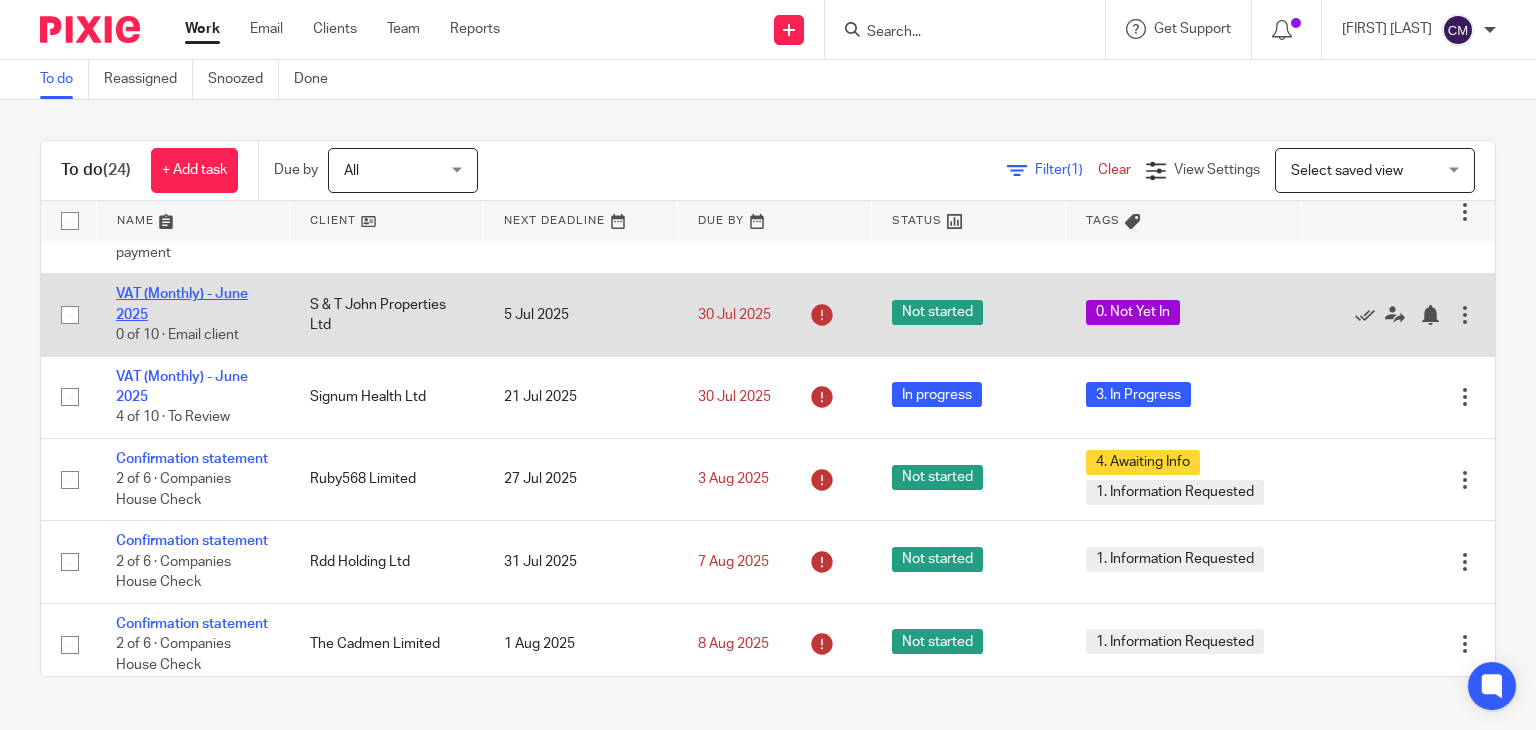 click on "VAT (Monthly) - June 2025" at bounding box center [182, 304] 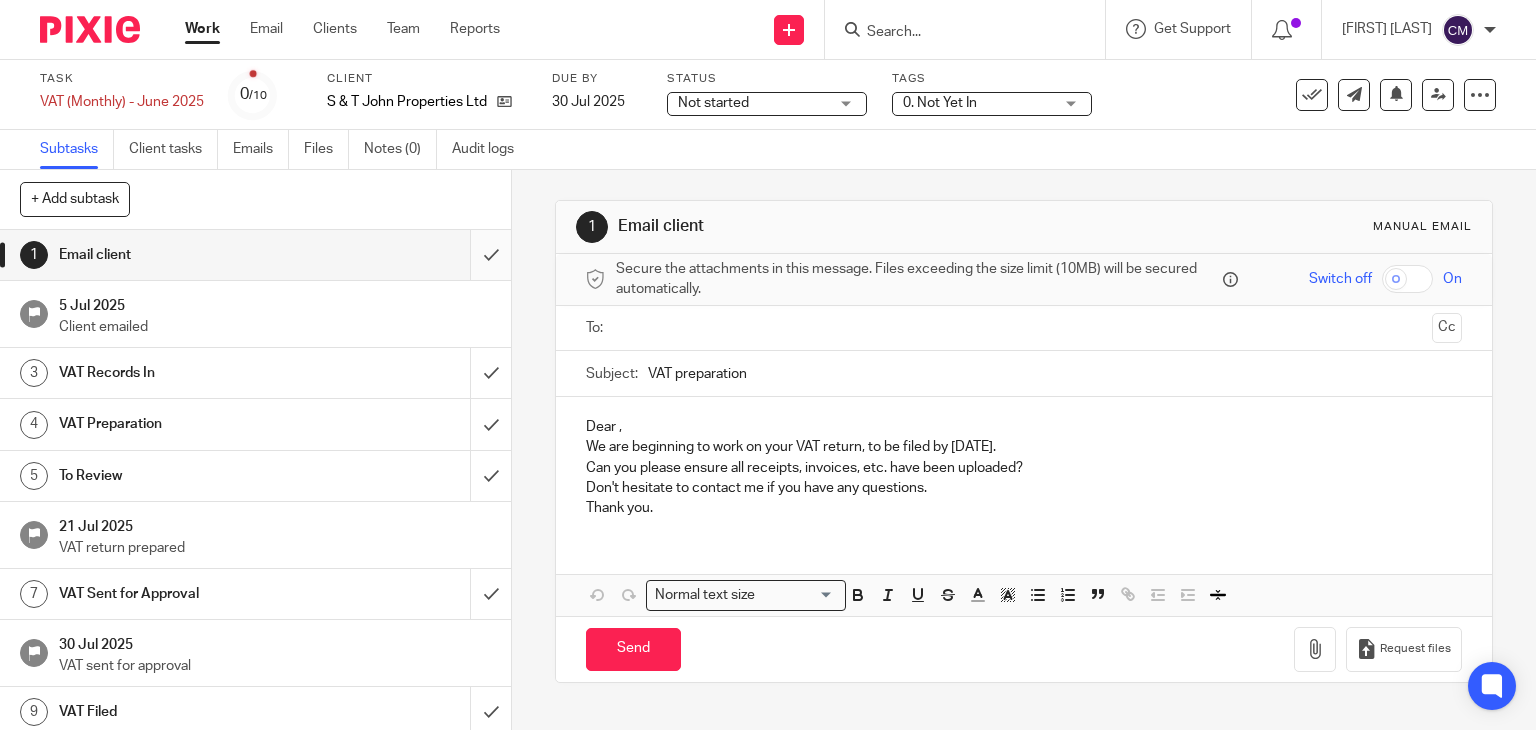 scroll, scrollTop: 0, scrollLeft: 0, axis: both 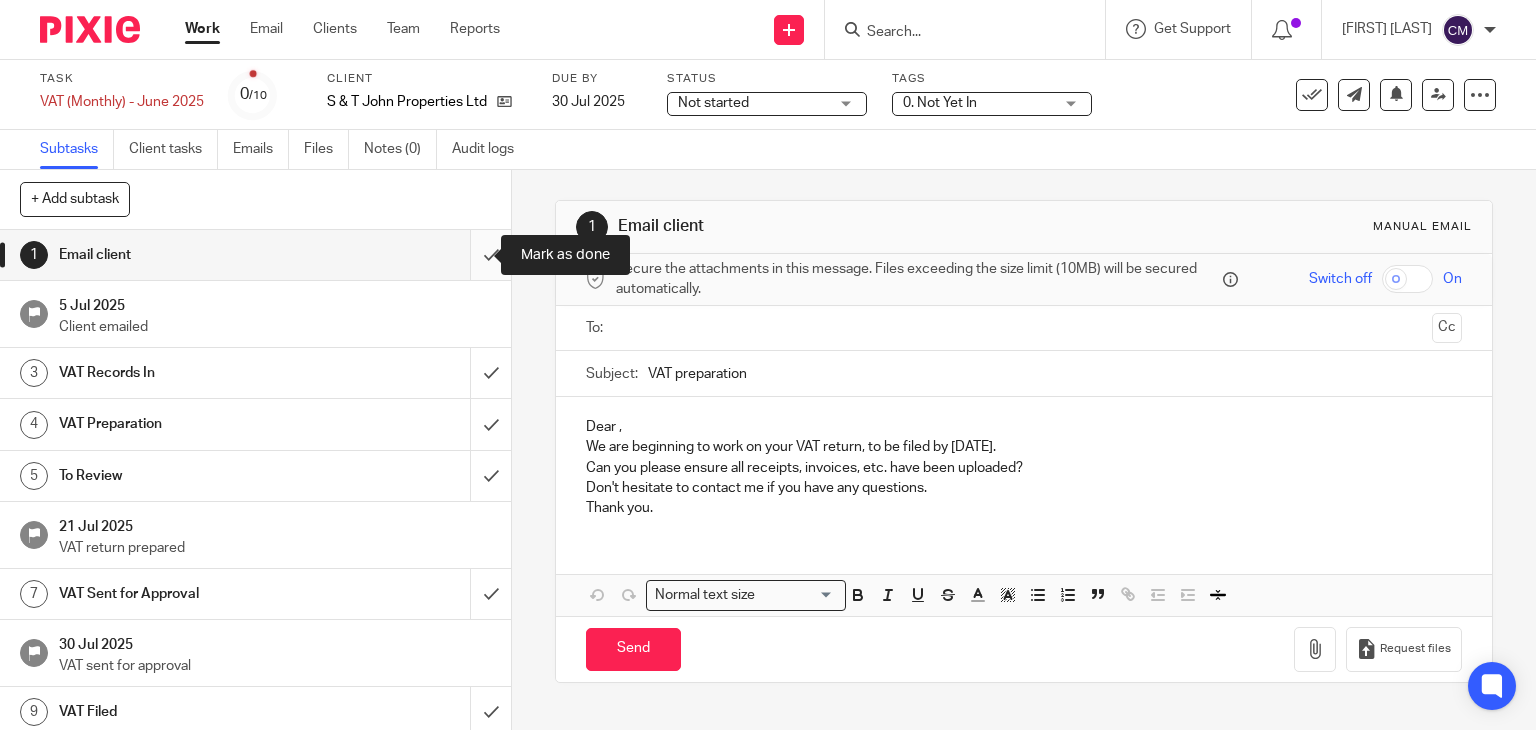 click at bounding box center [255, 255] 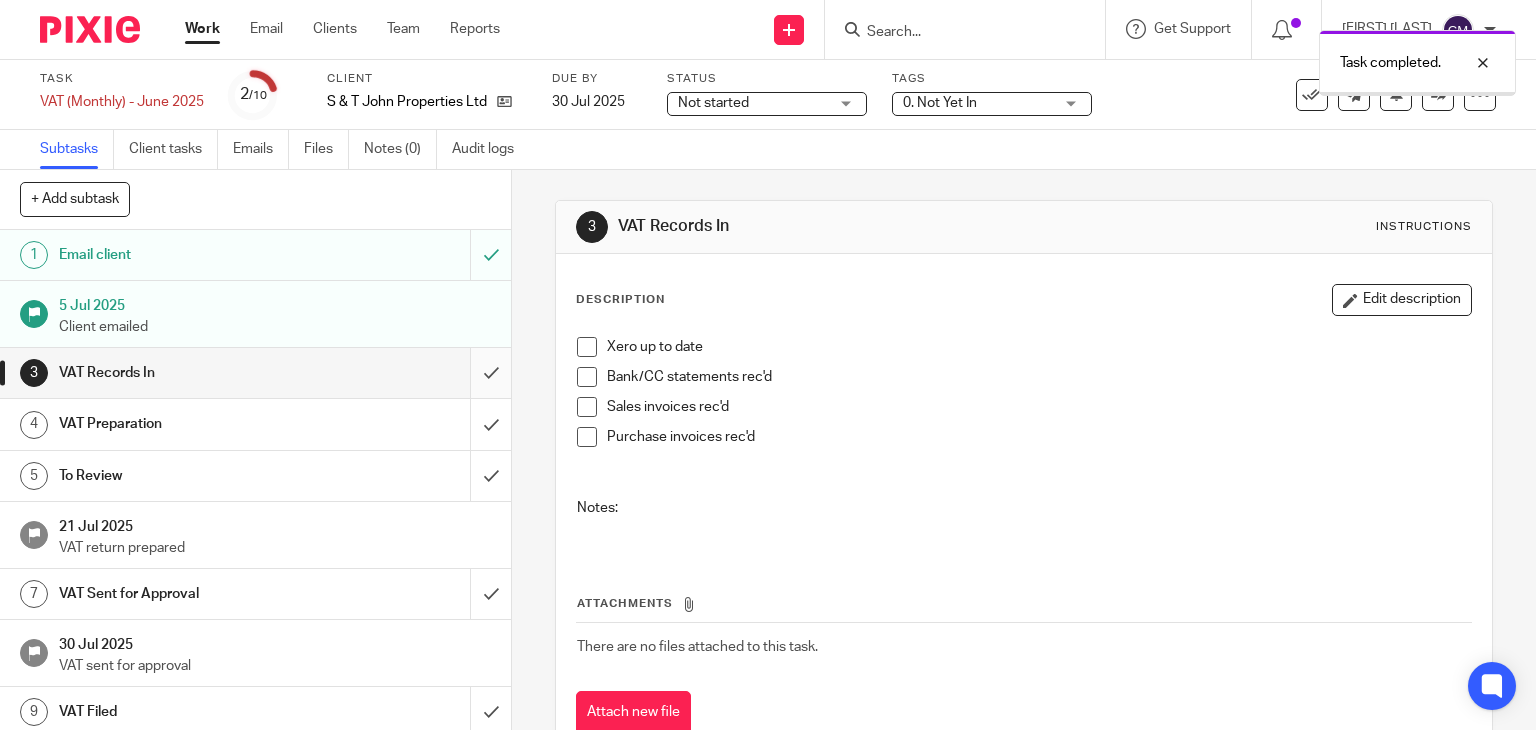 scroll, scrollTop: 0, scrollLeft: 0, axis: both 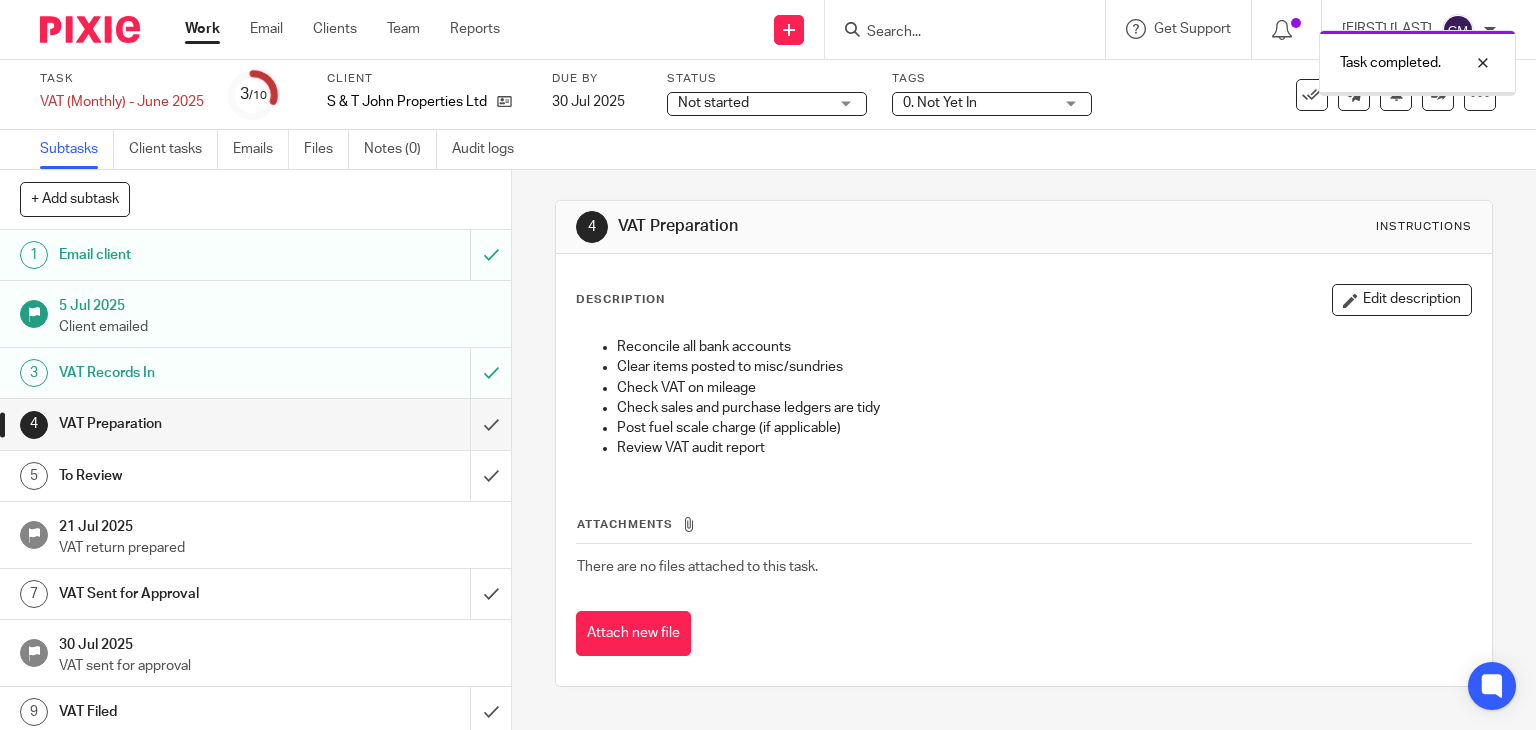 click at bounding box center [255, 424] 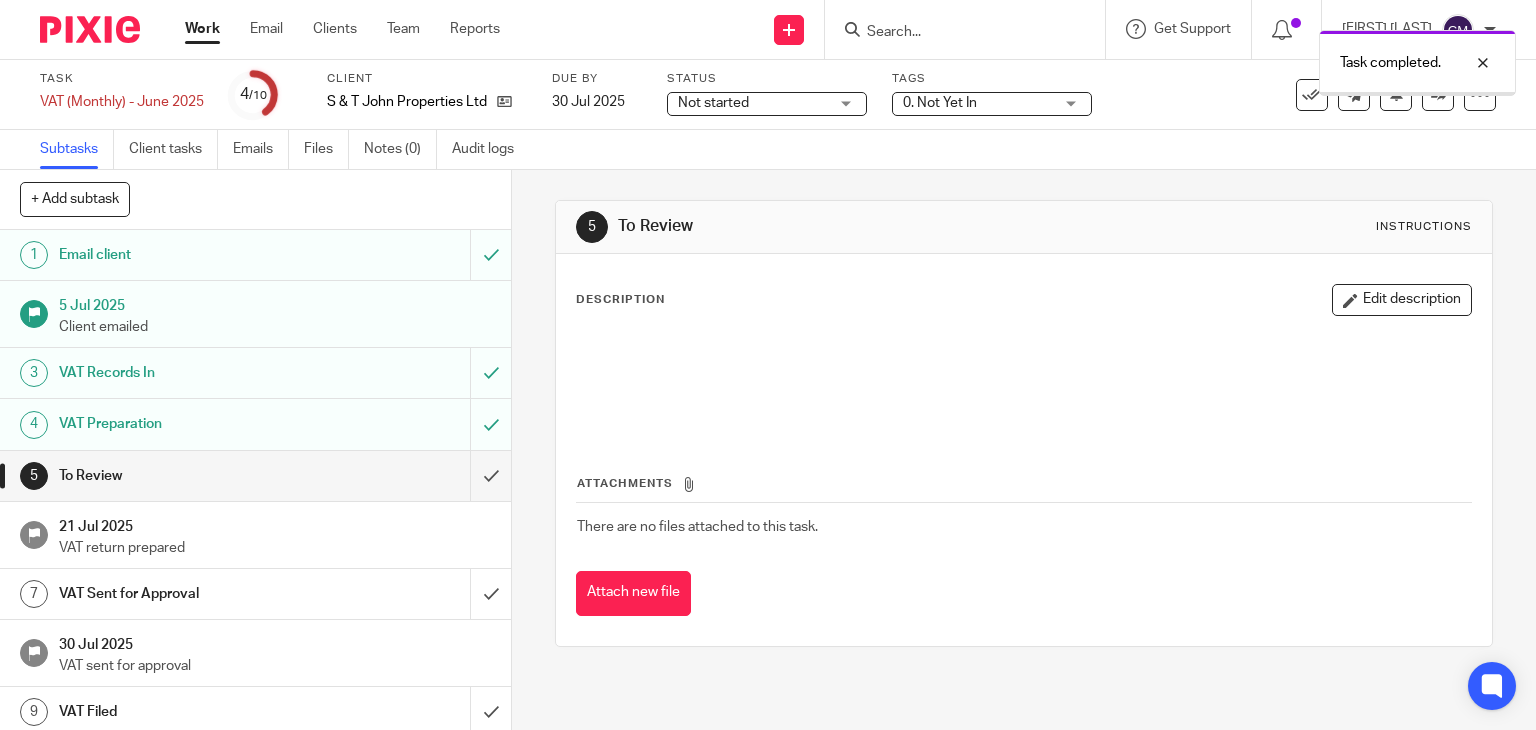 scroll, scrollTop: 0, scrollLeft: 0, axis: both 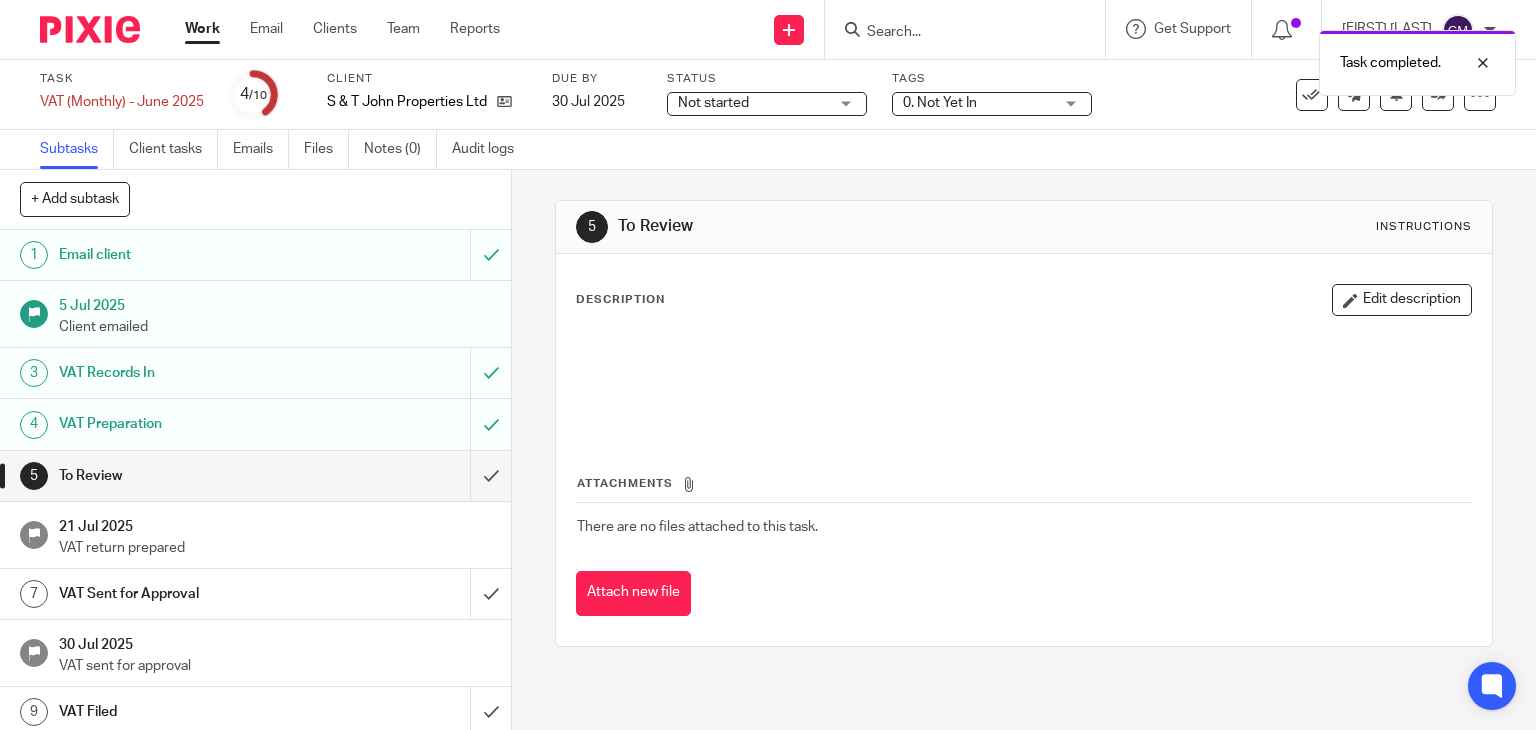 click on "Not started" at bounding box center [713, 103] 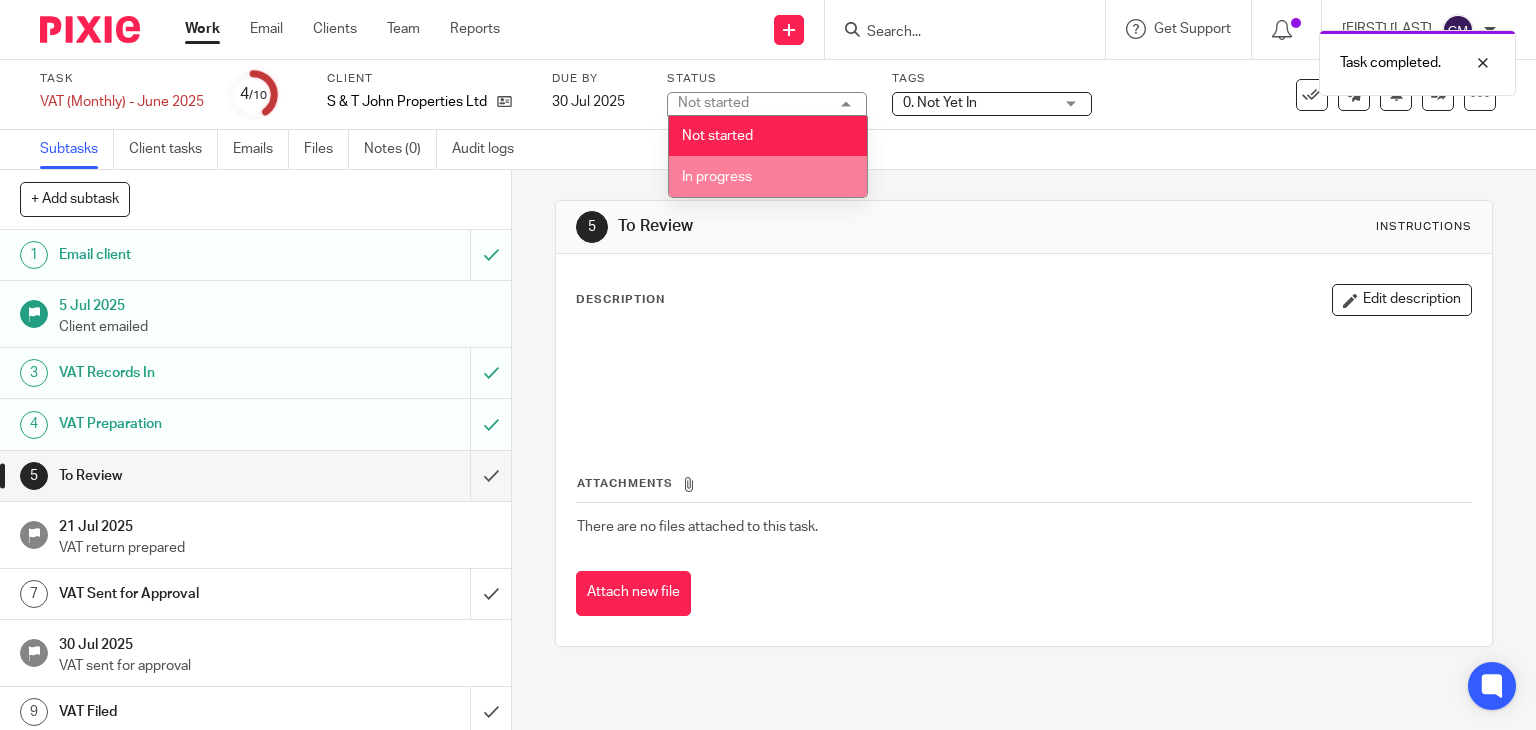 click on "In progress" at bounding box center (717, 177) 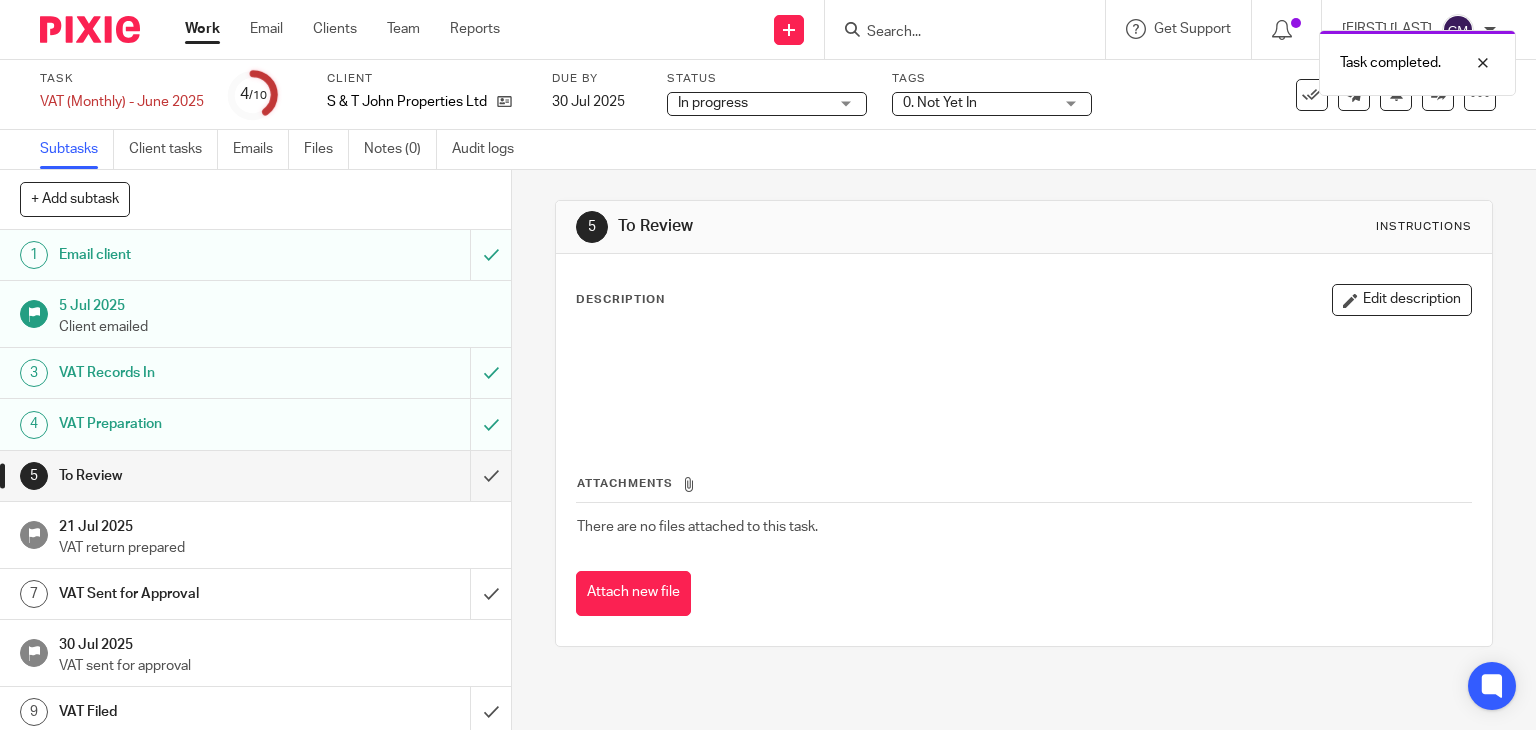 click on "0. Not Yet In" at bounding box center (940, 103) 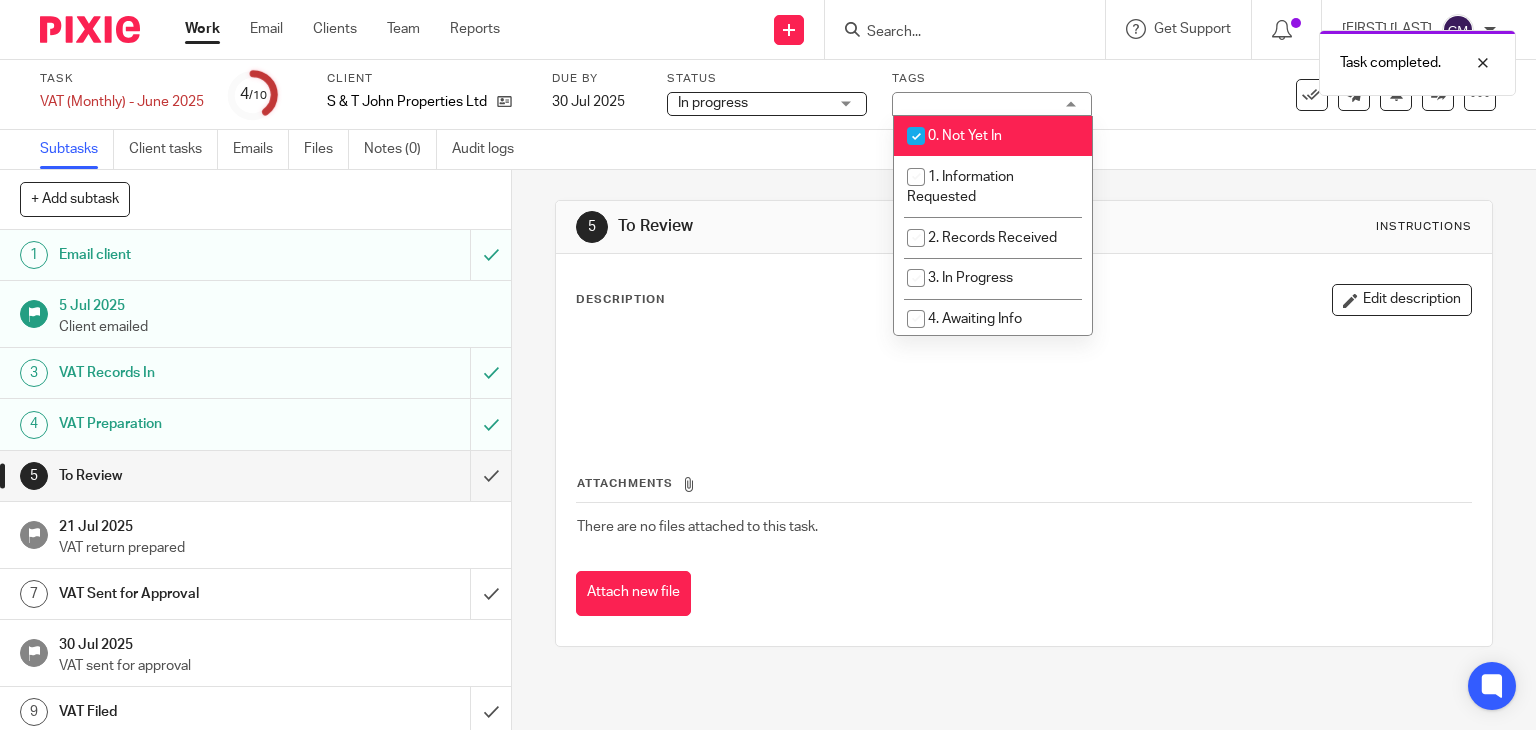 click on "0. Not Yet In" at bounding box center [965, 136] 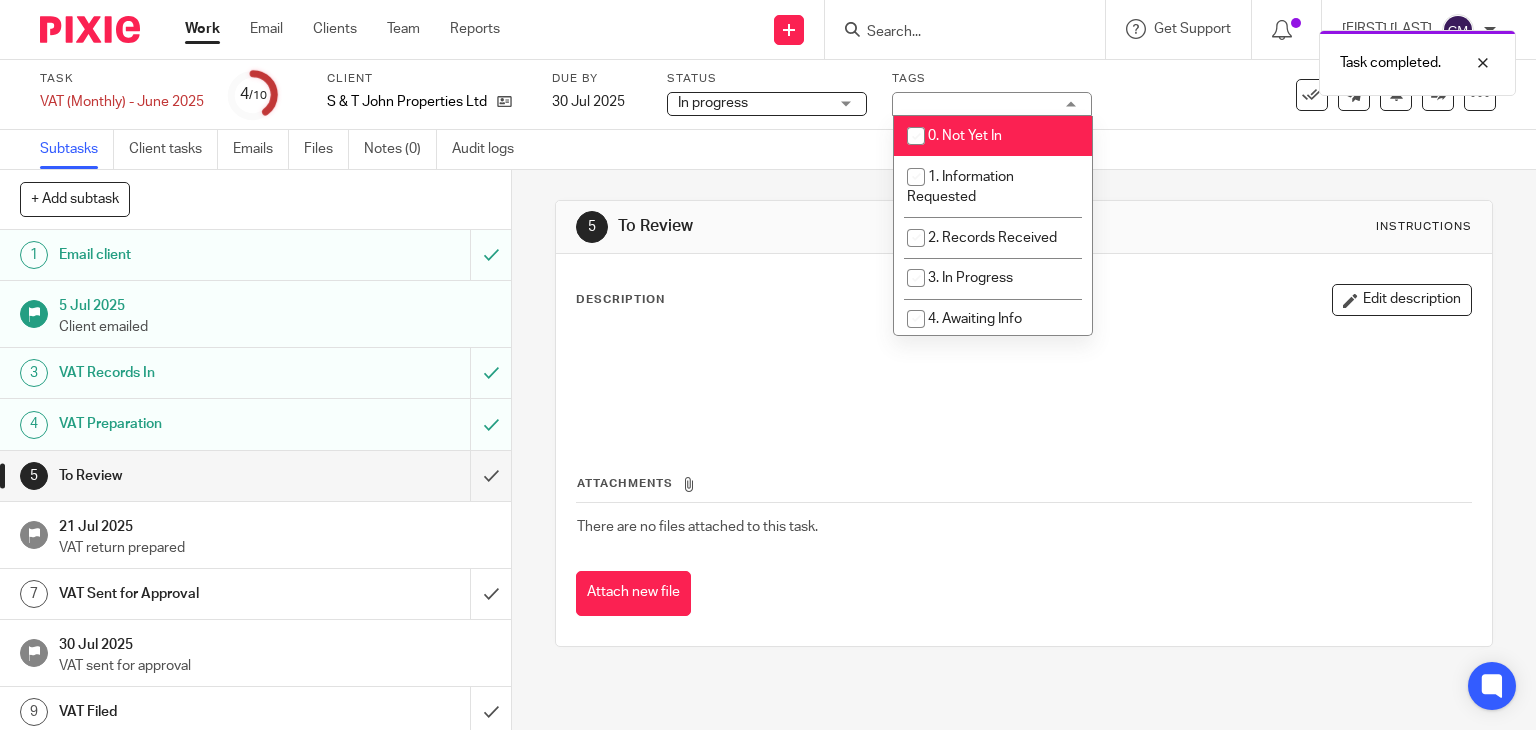 checkbox on "false" 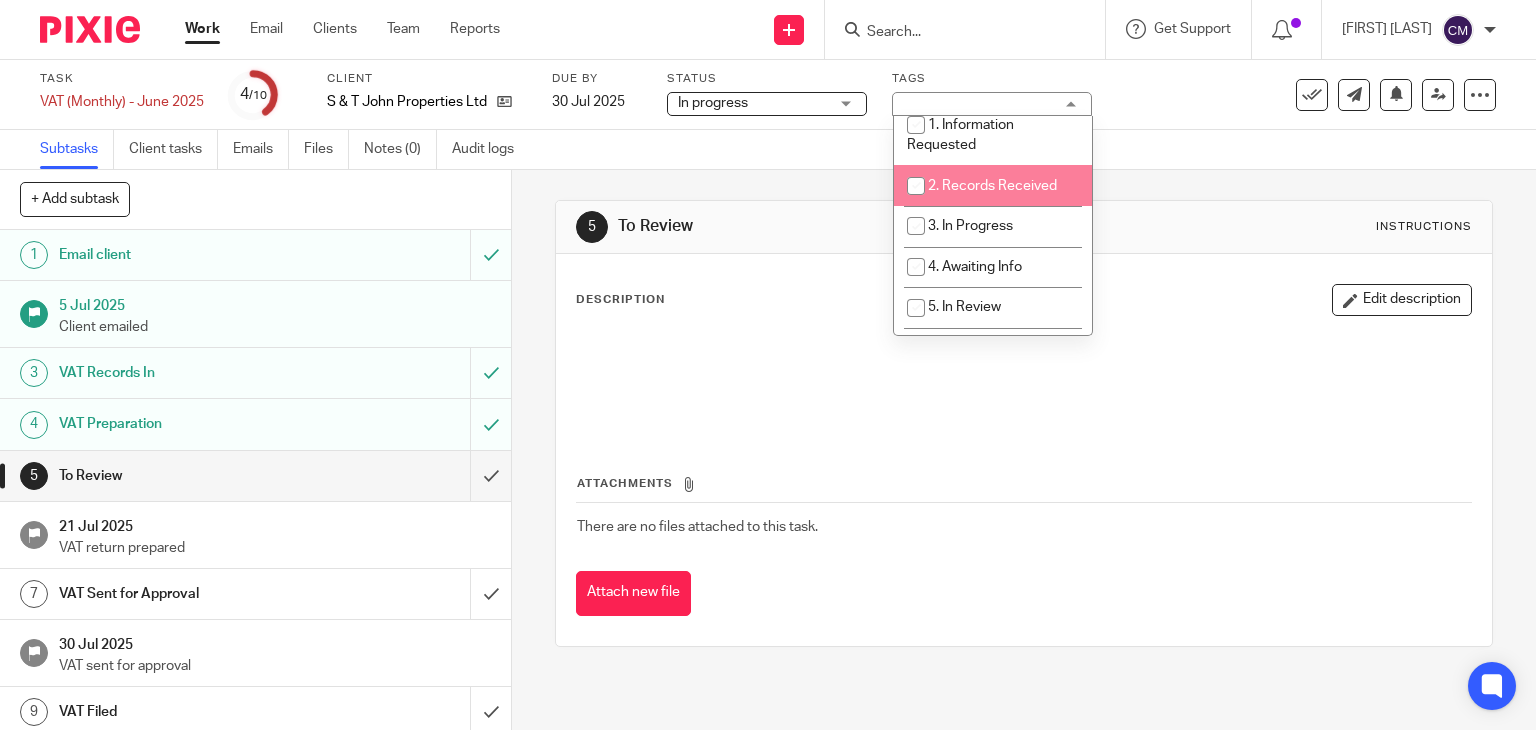 scroll, scrollTop: 80, scrollLeft: 0, axis: vertical 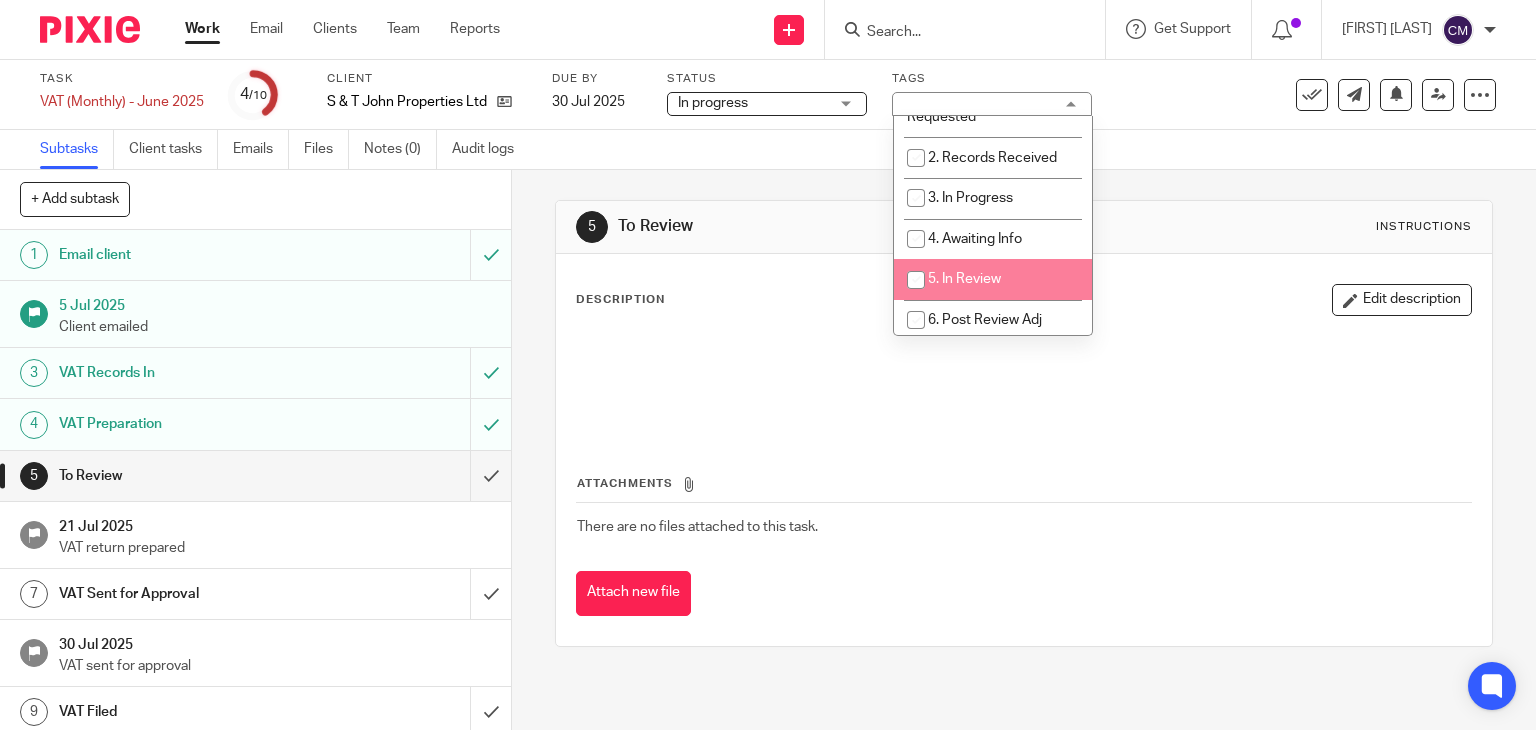 click on "5. In Review" at bounding box center [993, 279] 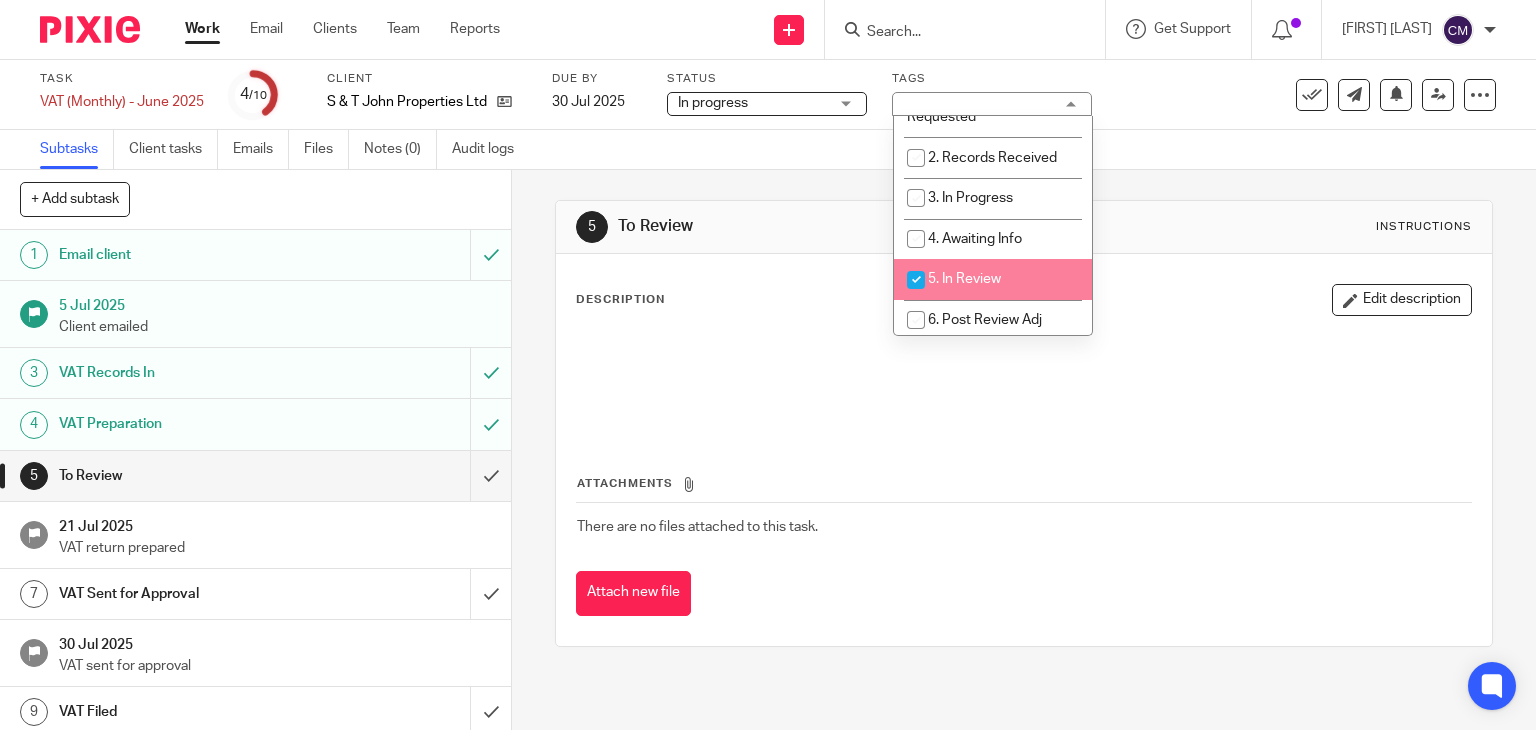 checkbox on "true" 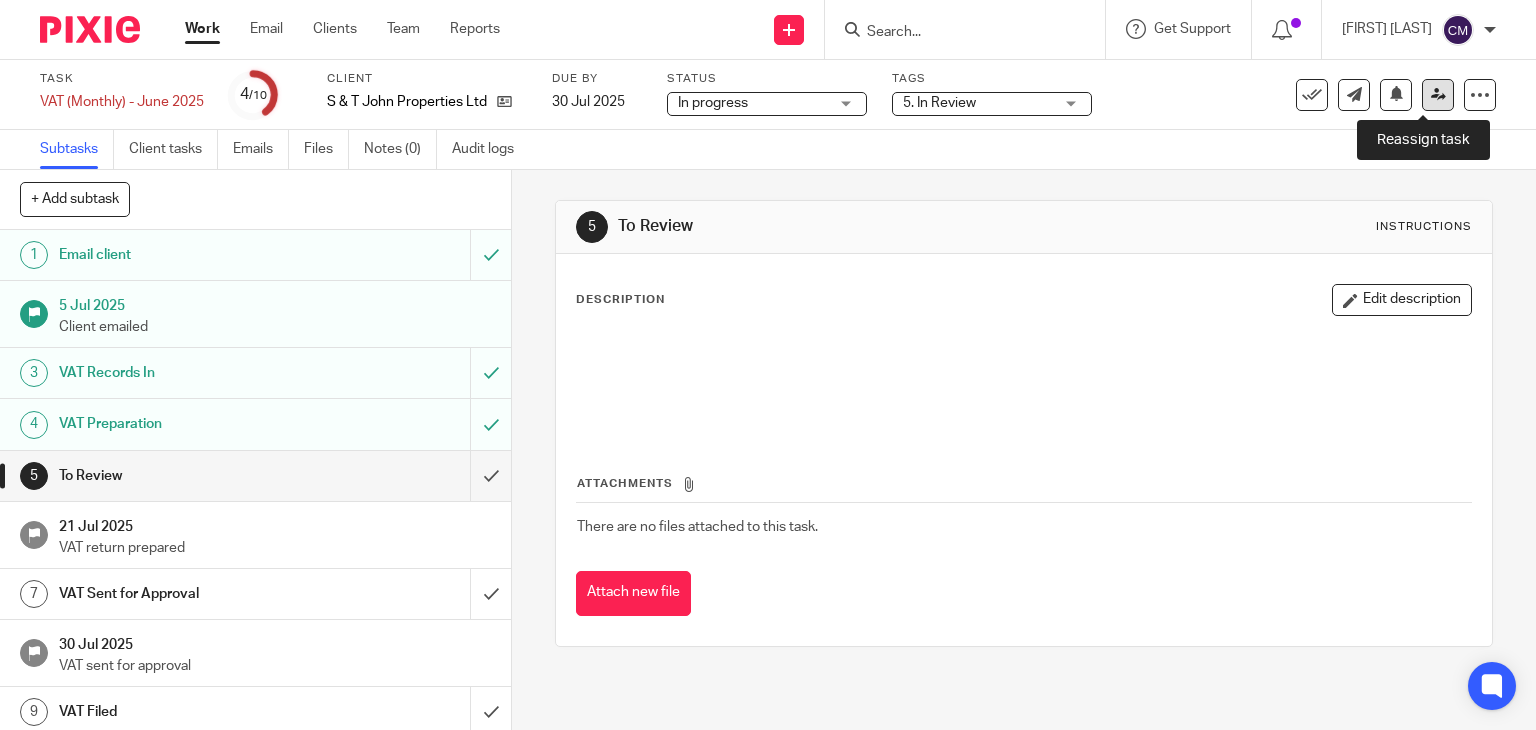 click at bounding box center (1438, 94) 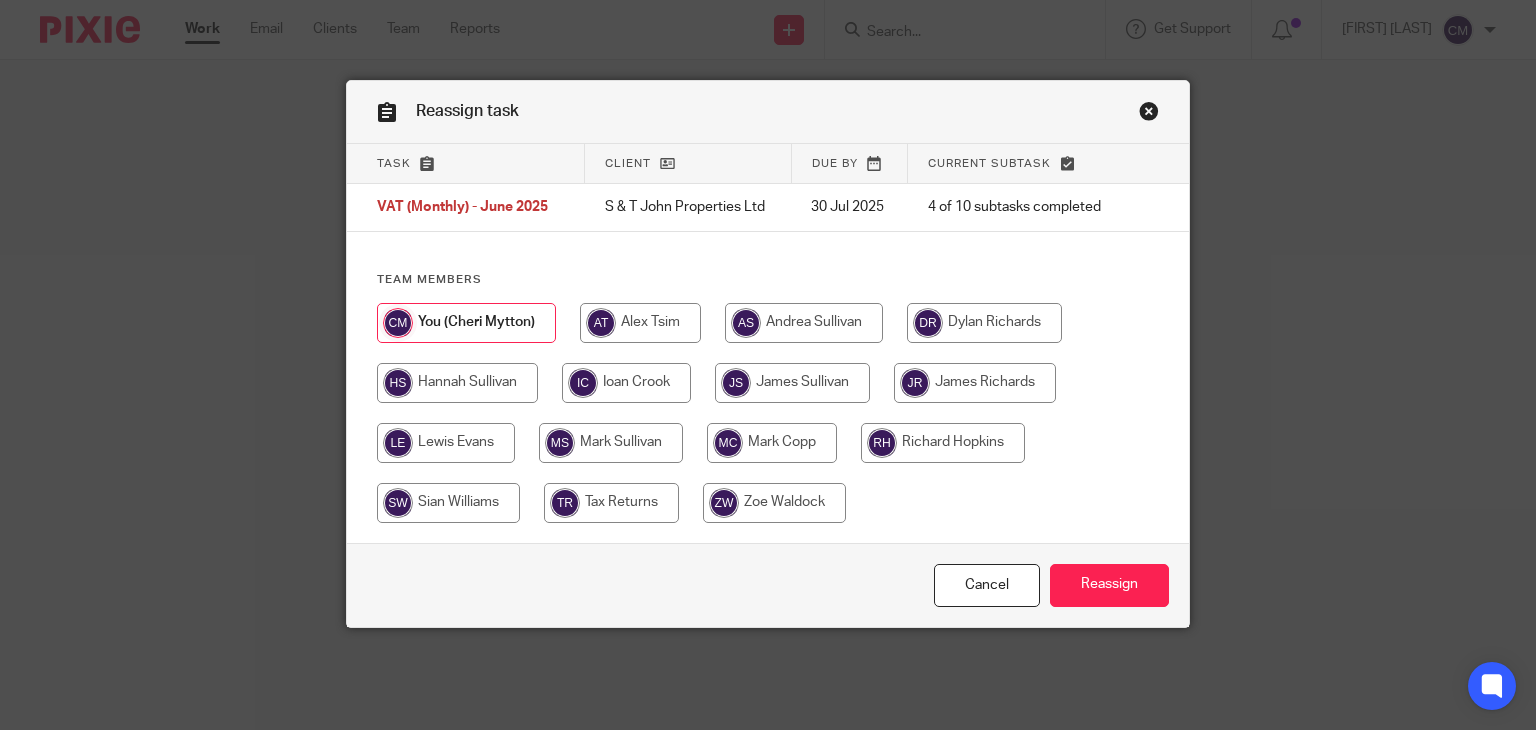 scroll, scrollTop: 0, scrollLeft: 0, axis: both 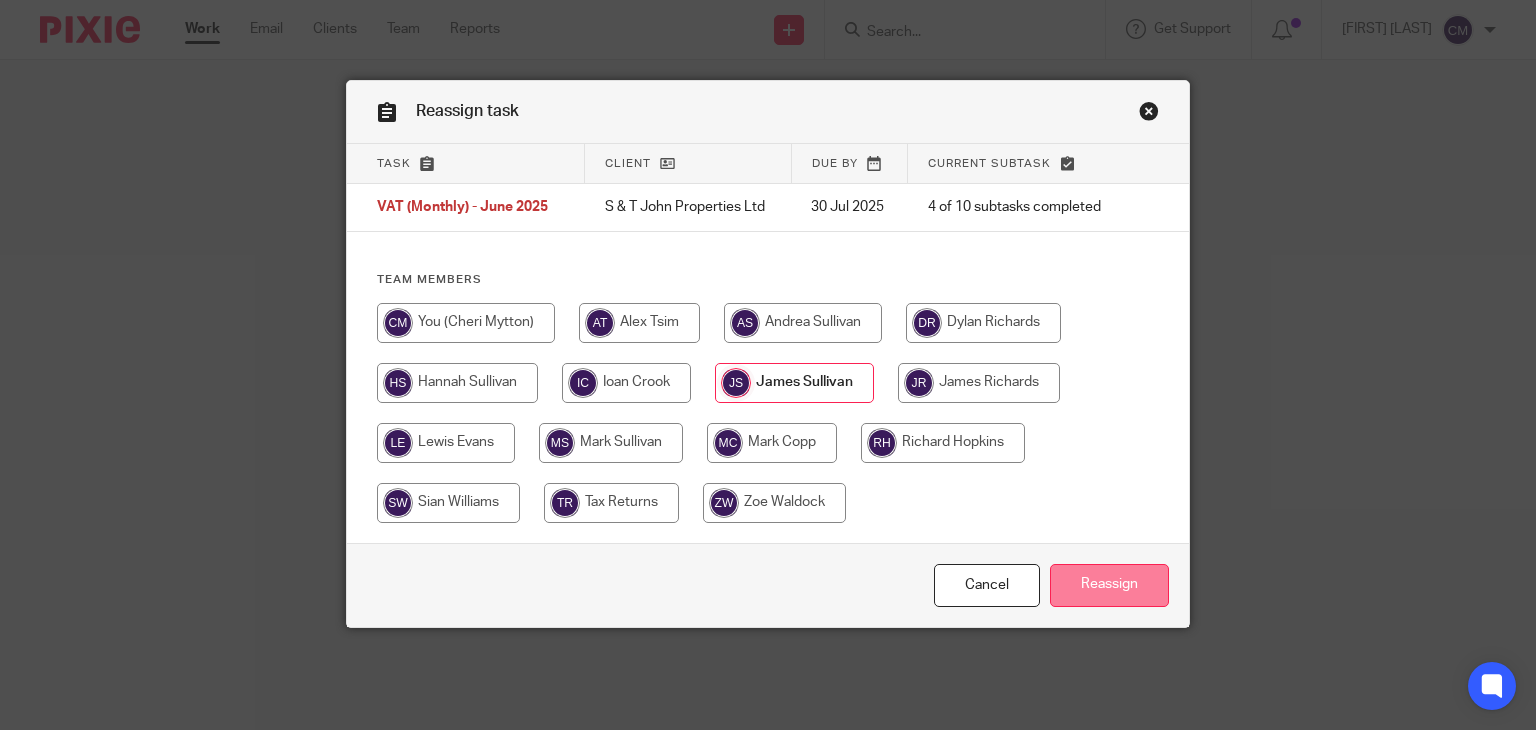 click on "Reassign" at bounding box center (1109, 585) 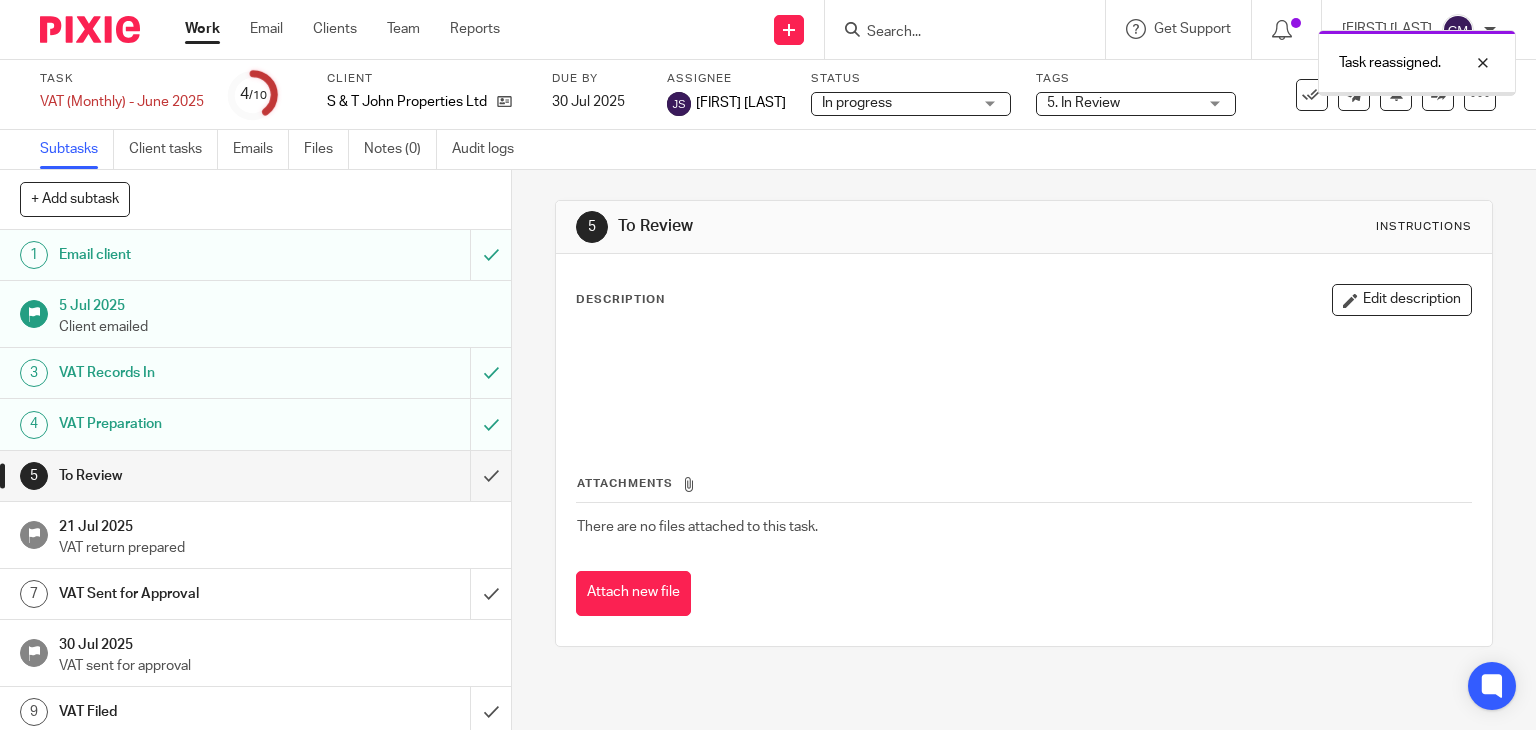 scroll, scrollTop: 0, scrollLeft: 0, axis: both 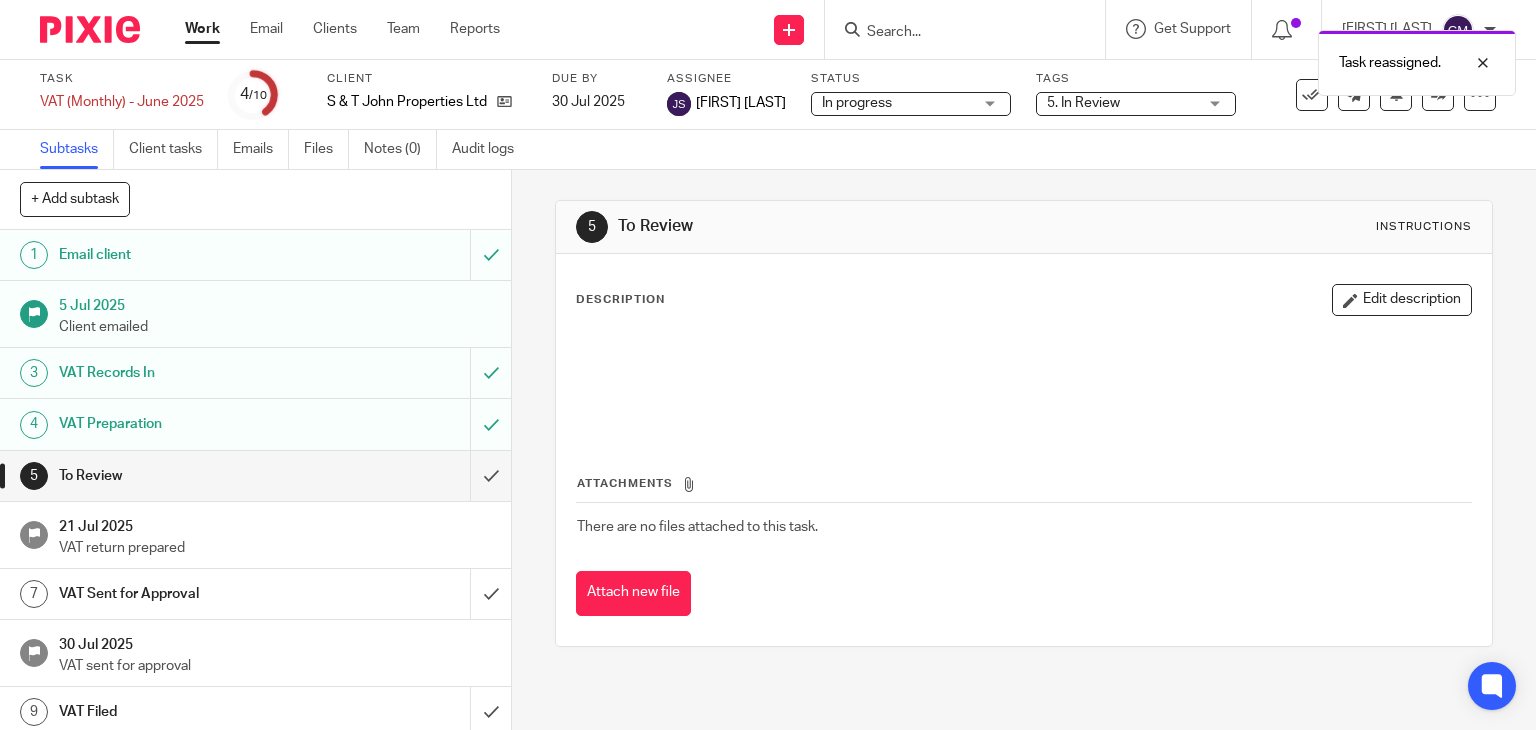 click on "Work" at bounding box center (202, 29) 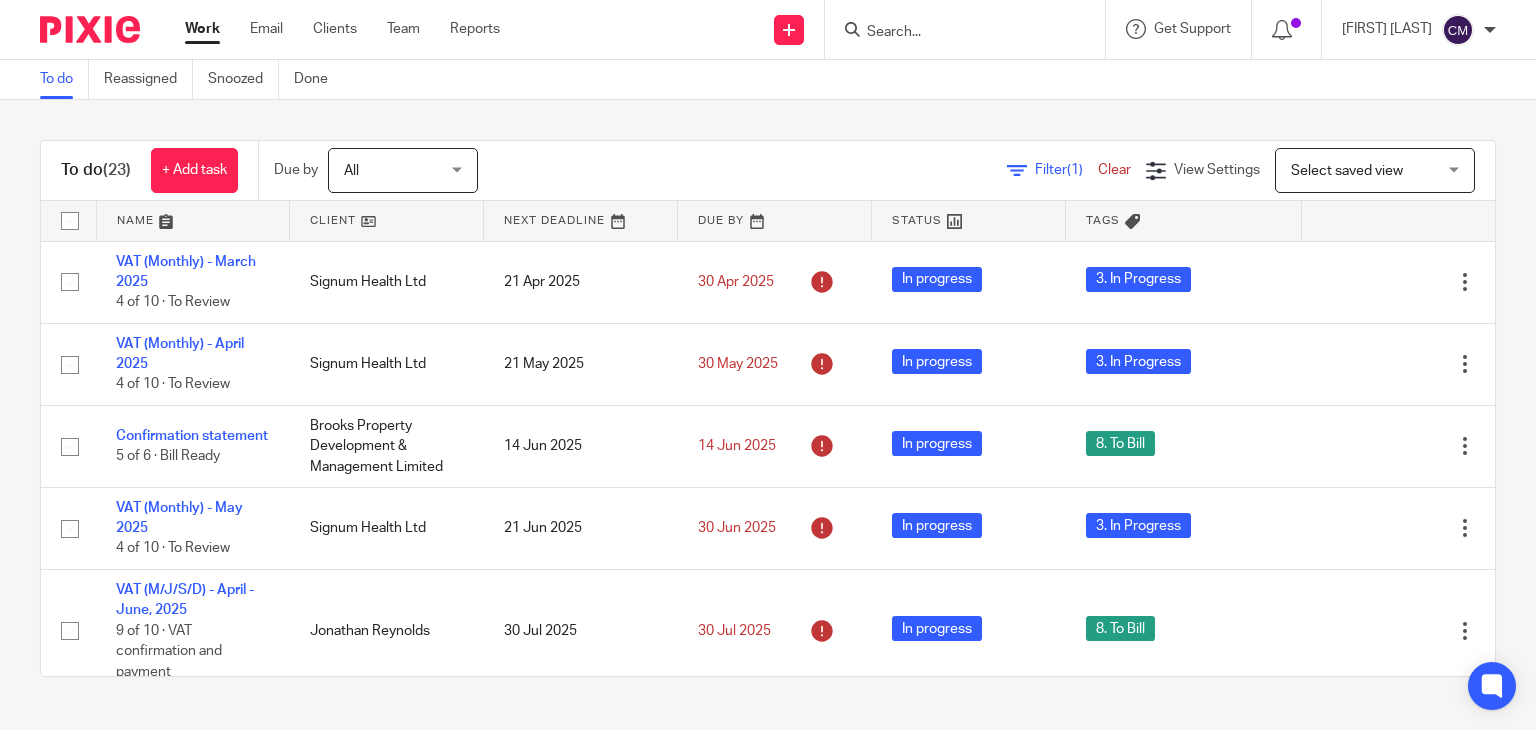 scroll, scrollTop: 0, scrollLeft: 0, axis: both 